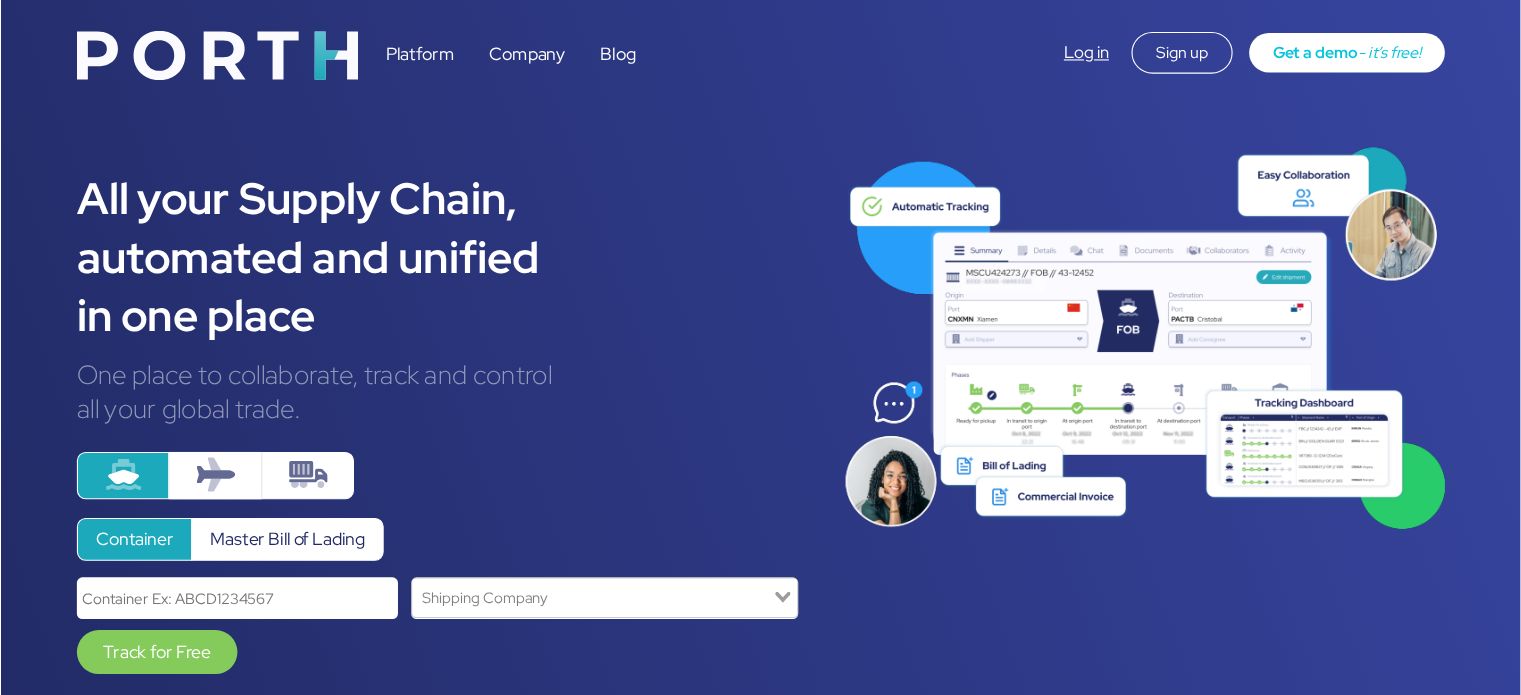 scroll, scrollTop: 0, scrollLeft: 0, axis: both 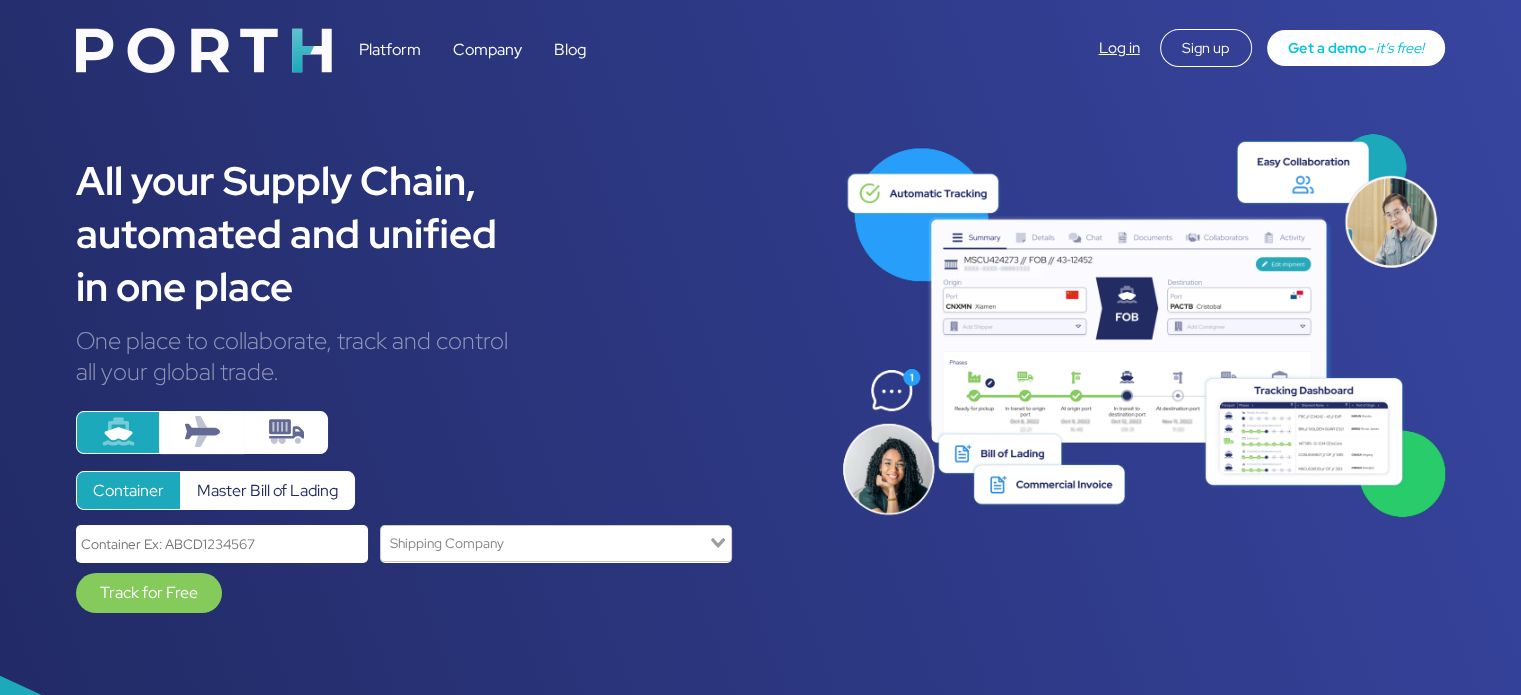 click on "Log in" at bounding box center [1119, 48] 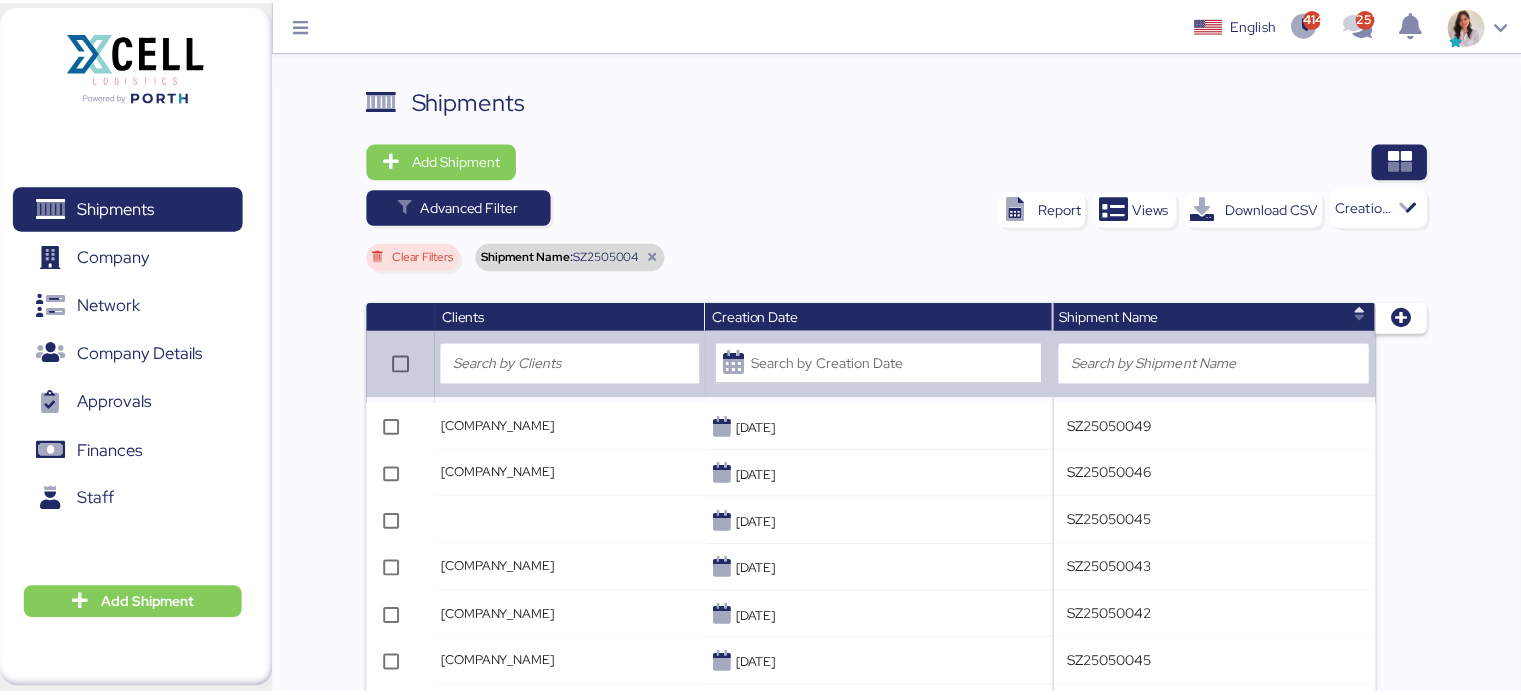 scroll, scrollTop: 0, scrollLeft: 0, axis: both 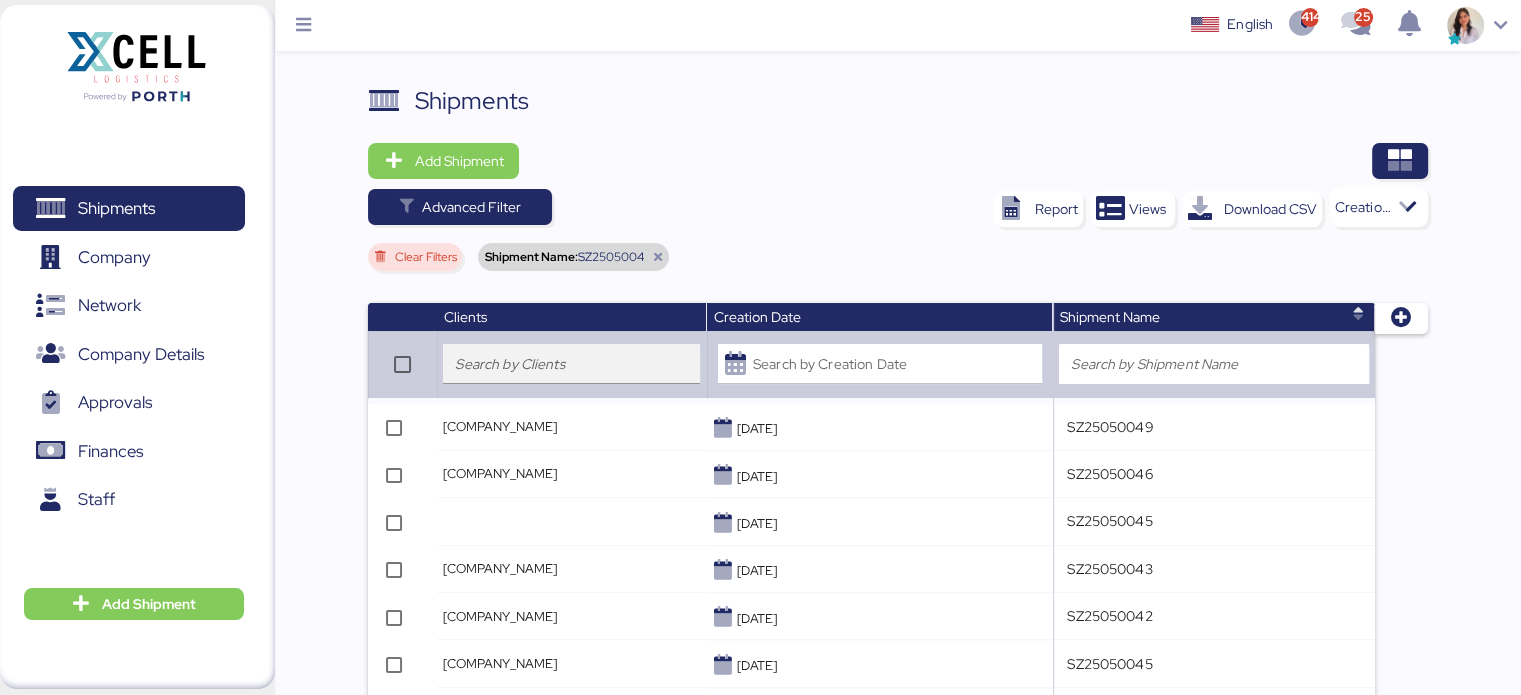 click at bounding box center (571, 364) 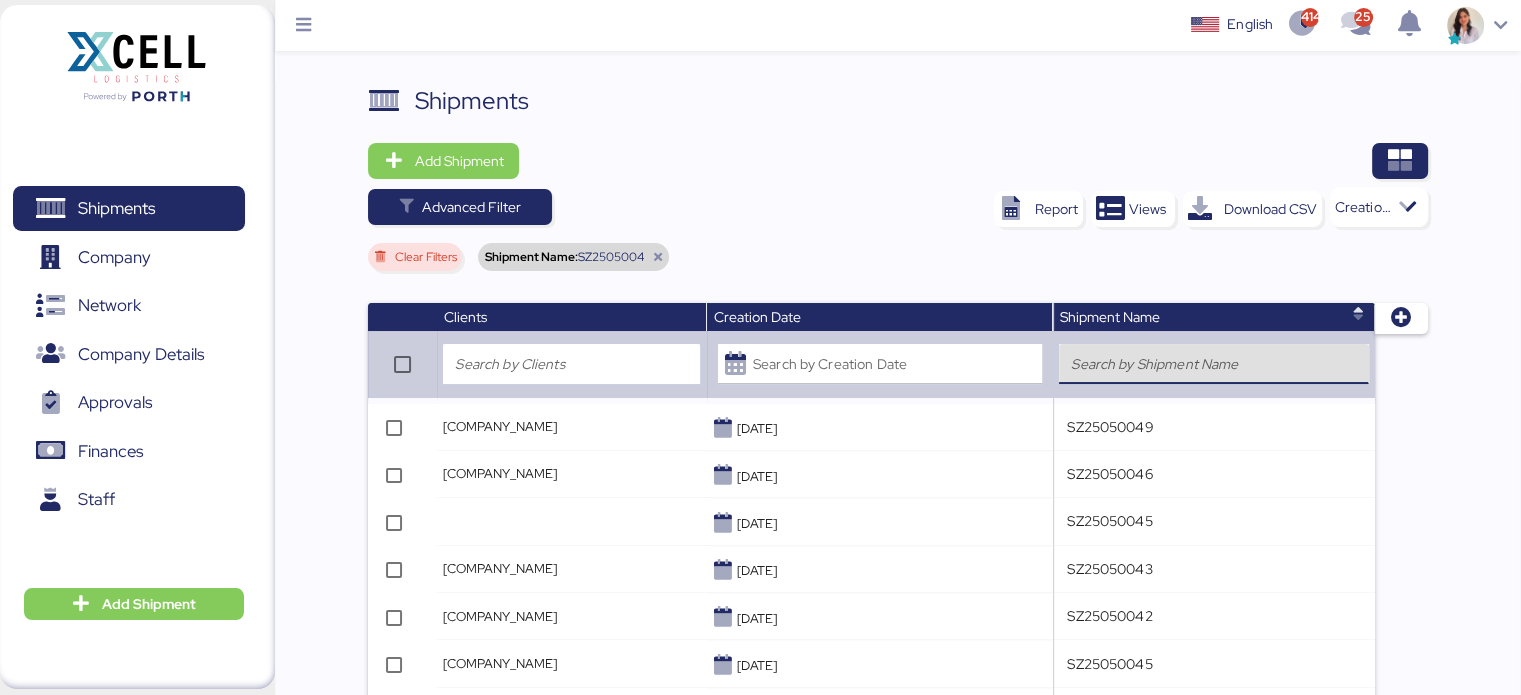 click at bounding box center (1213, 364) 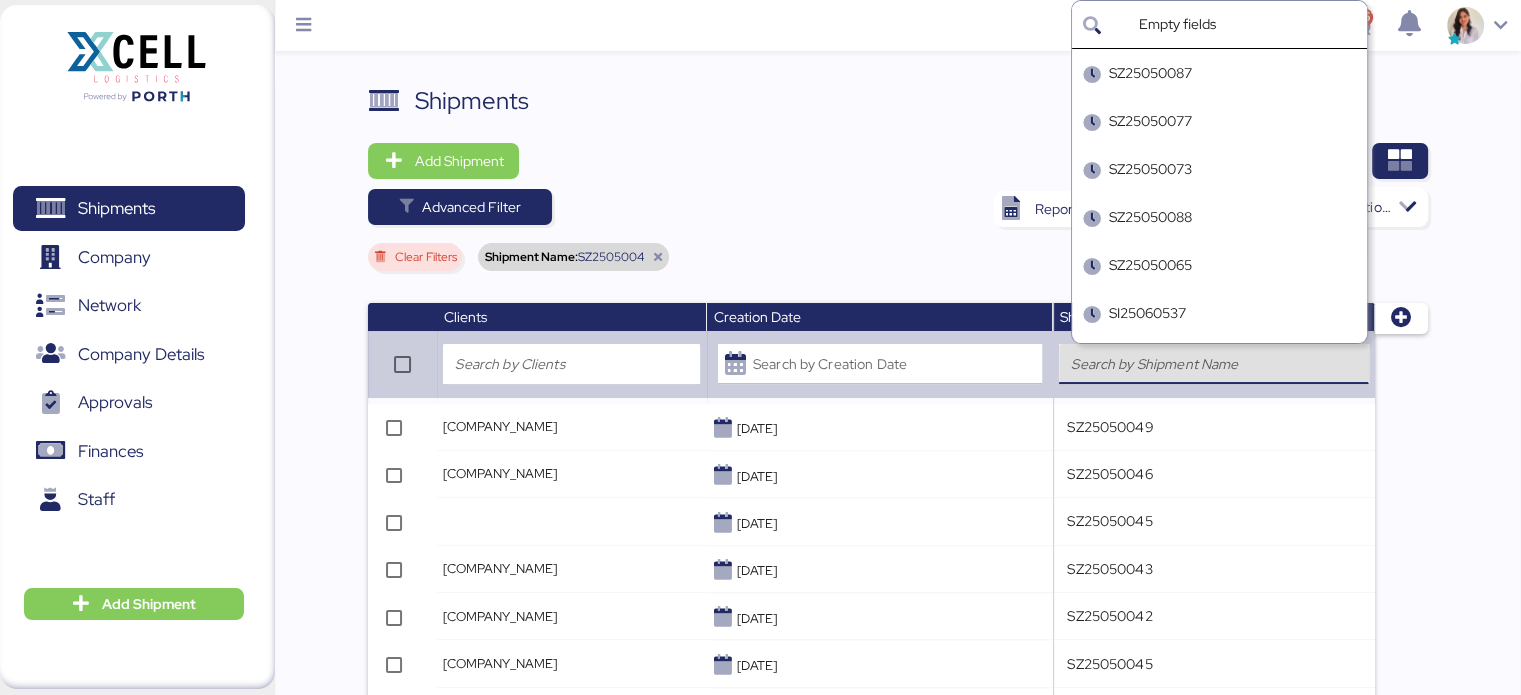 paste on "[DOCUMENT_ID]" 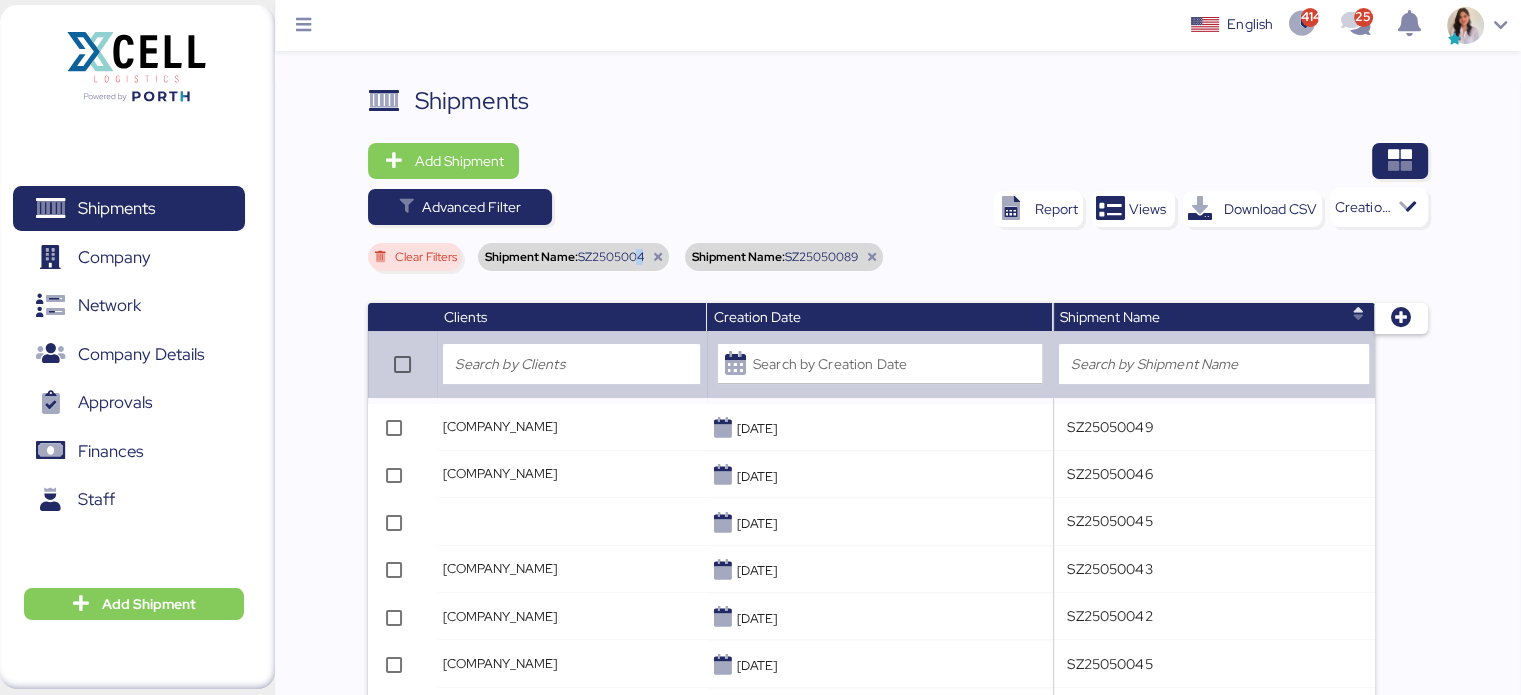 click on "SZ2505004" at bounding box center [425, 257] 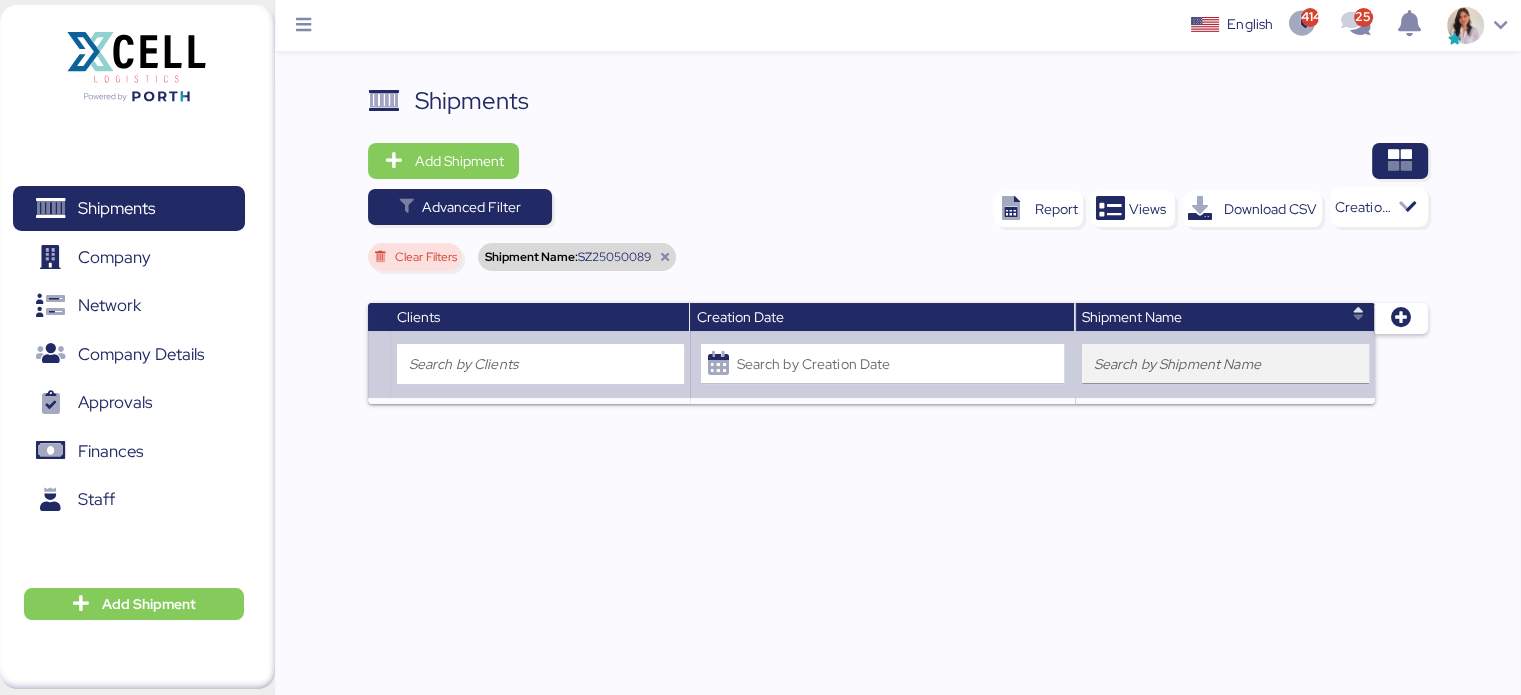 click at bounding box center (1225, 364) 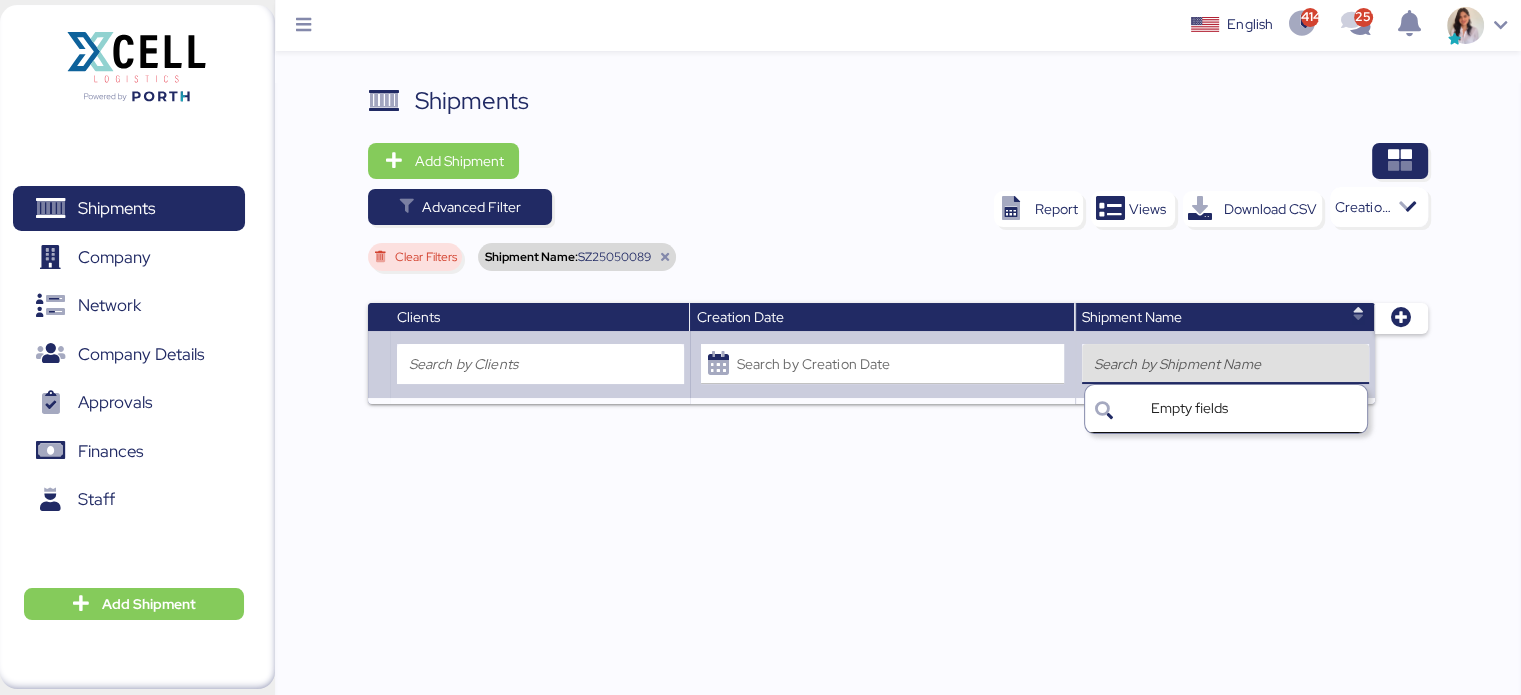 paste on "[DOCUMENT_ID]" 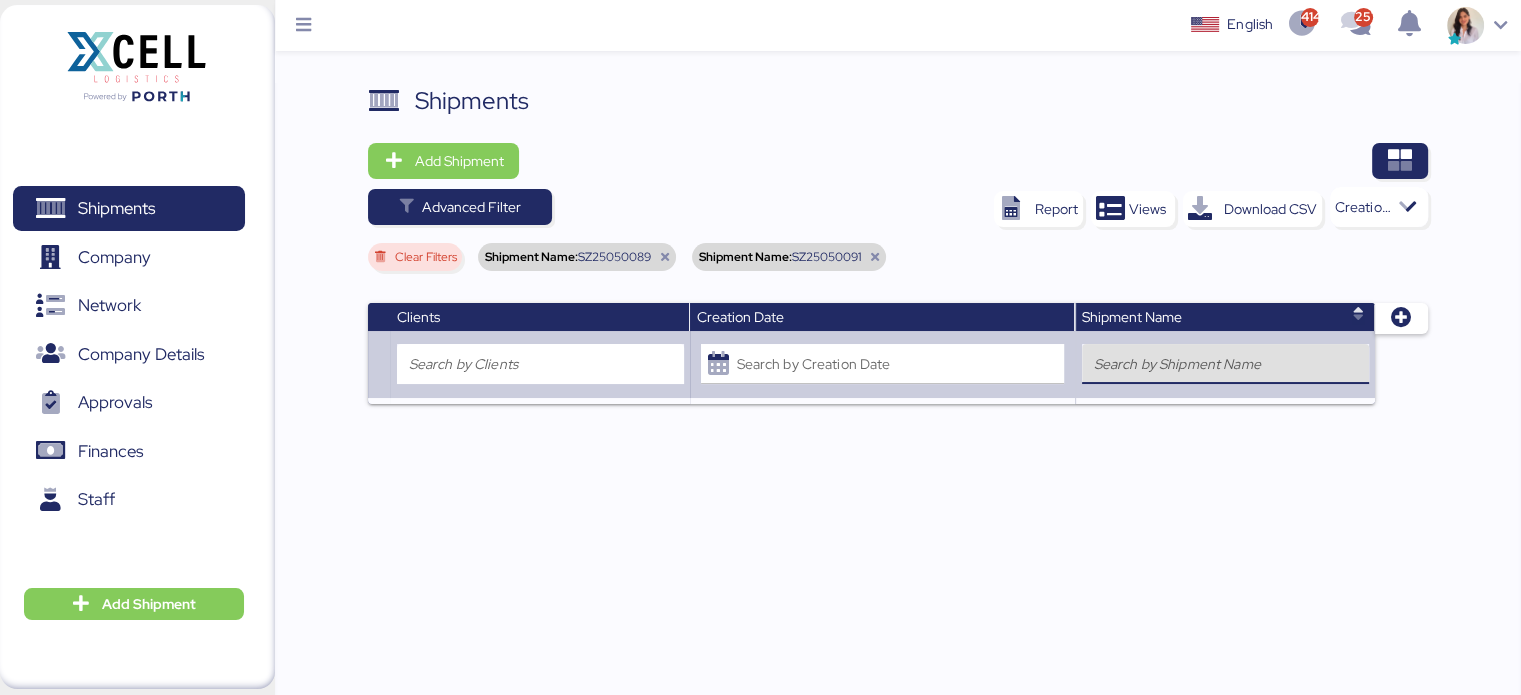 click at bounding box center (1225, 364) 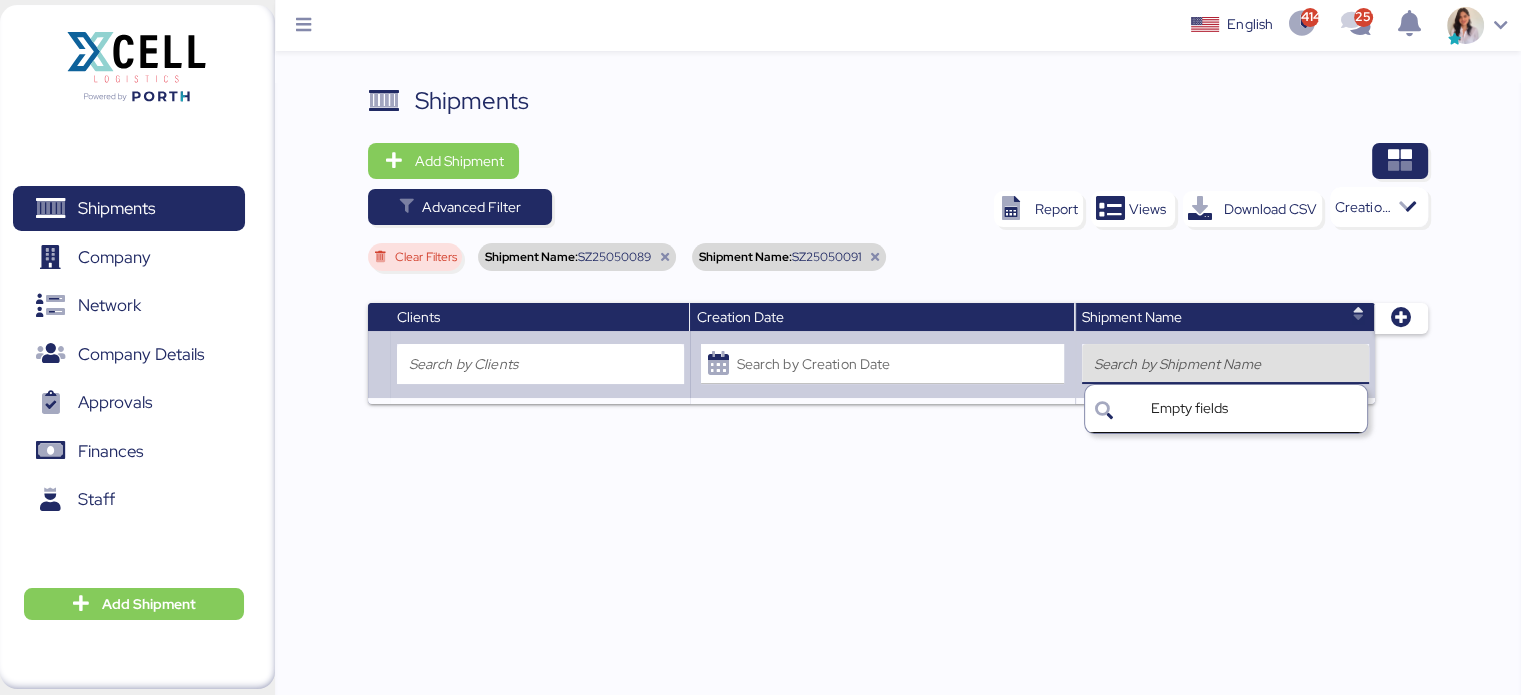 paste on "[DOCUMENT_ID]" 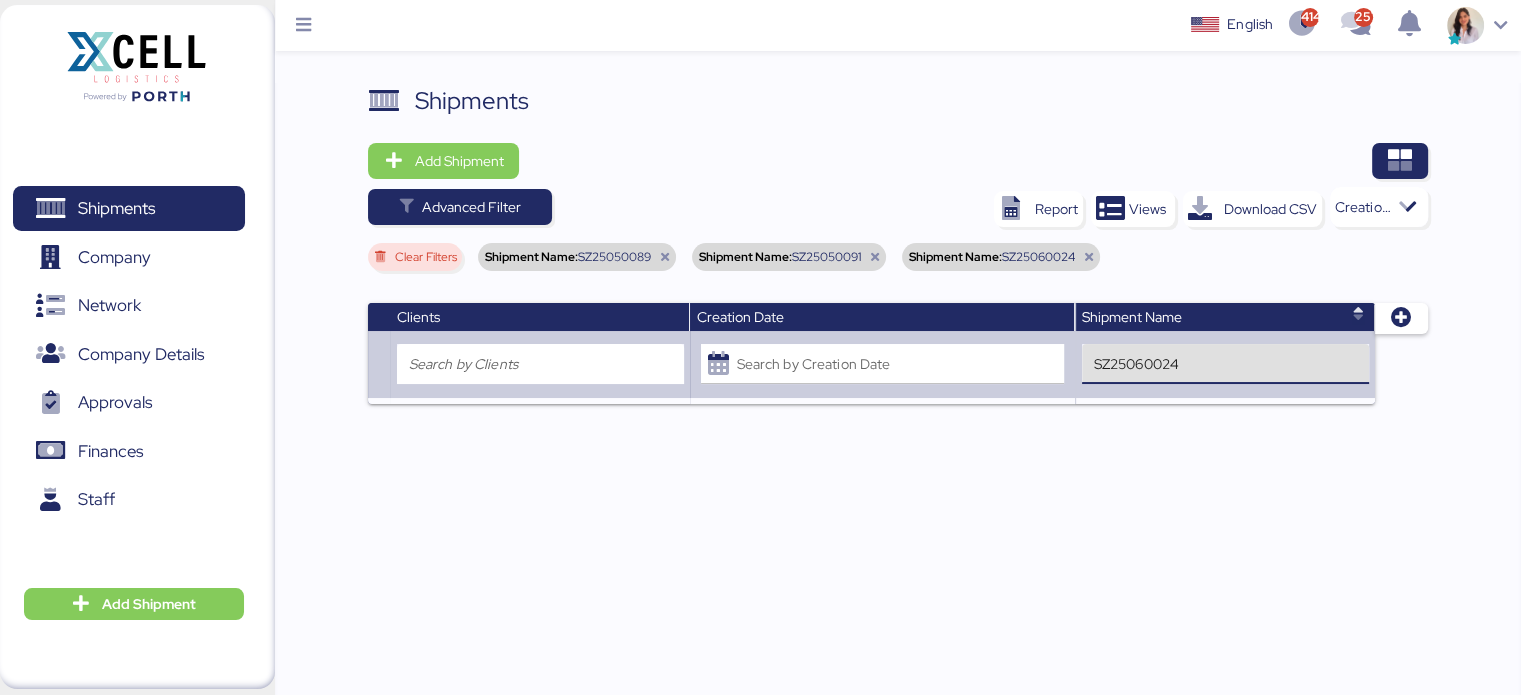 type on "[DOCUMENT_ID]" 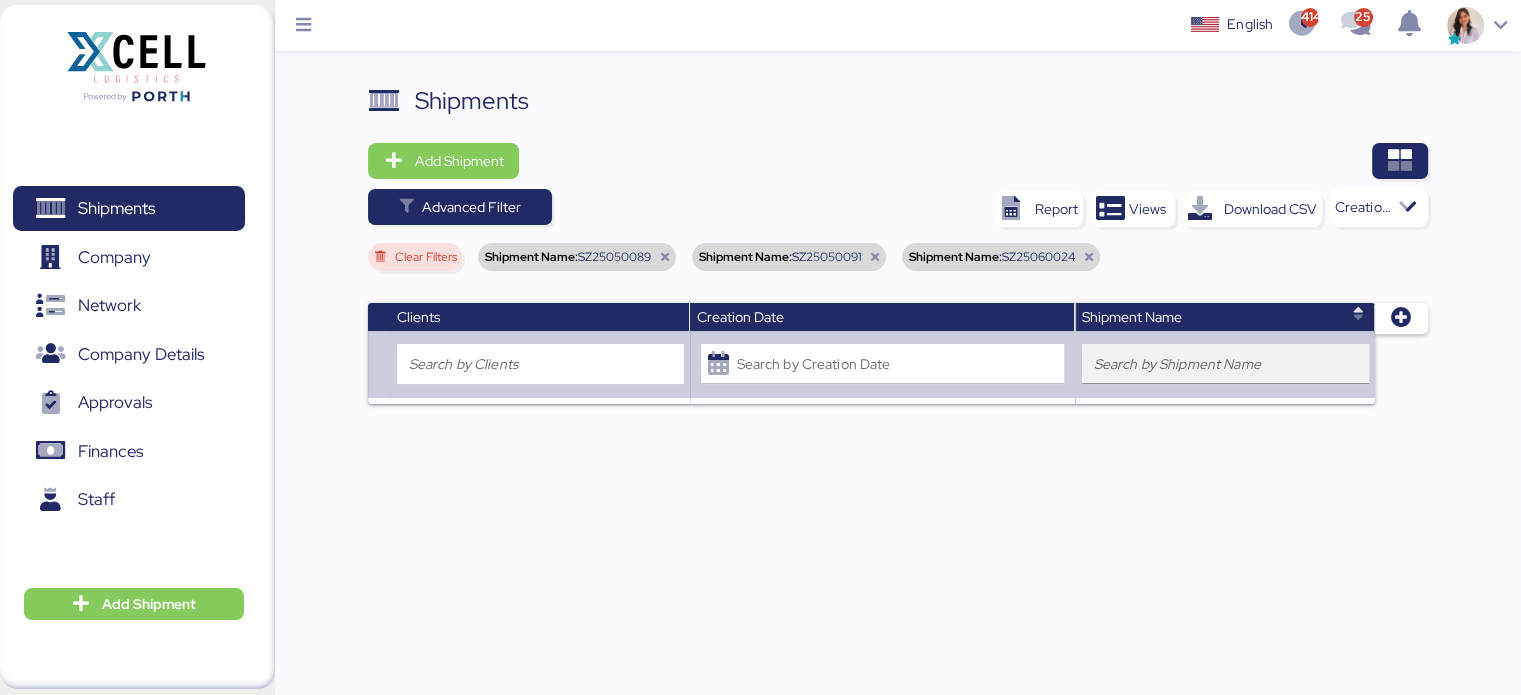 click at bounding box center (1225, 364) 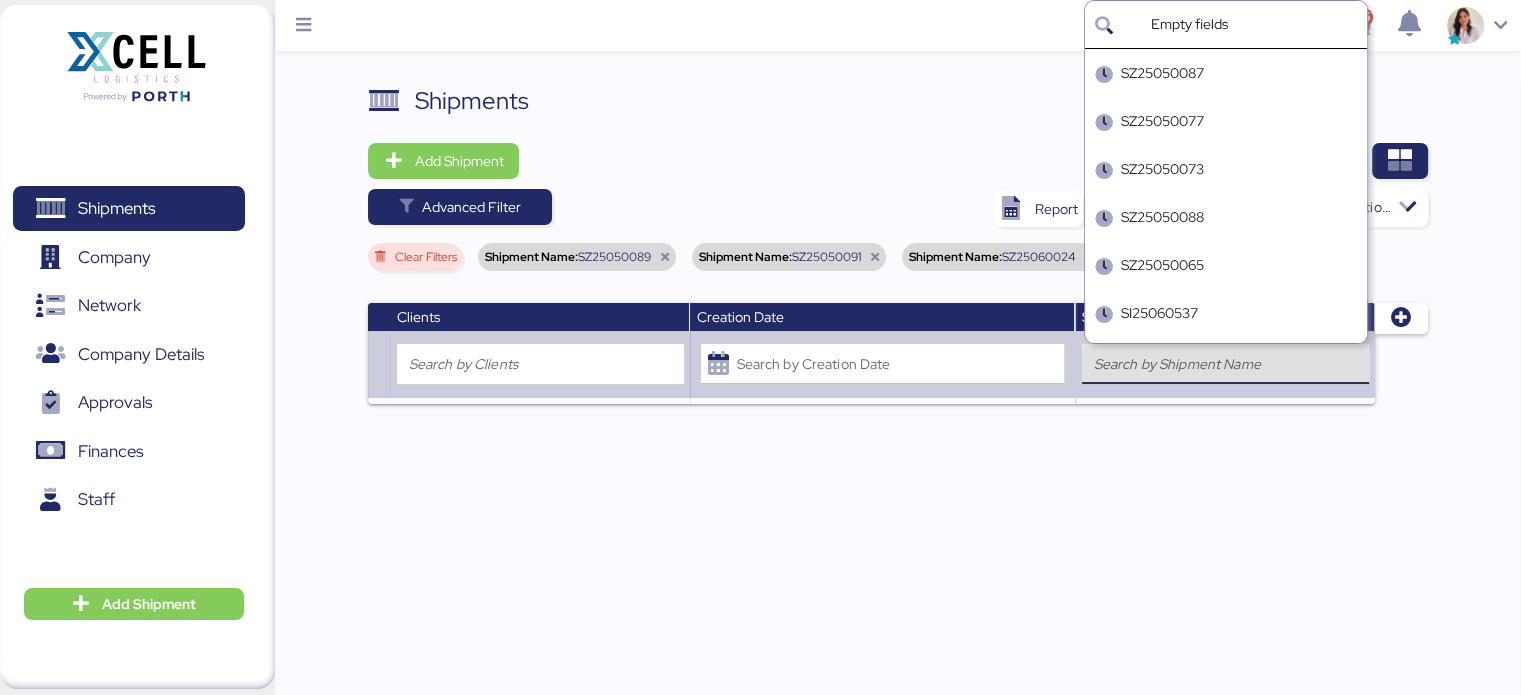paste on "[DOCUMENT_ID]" 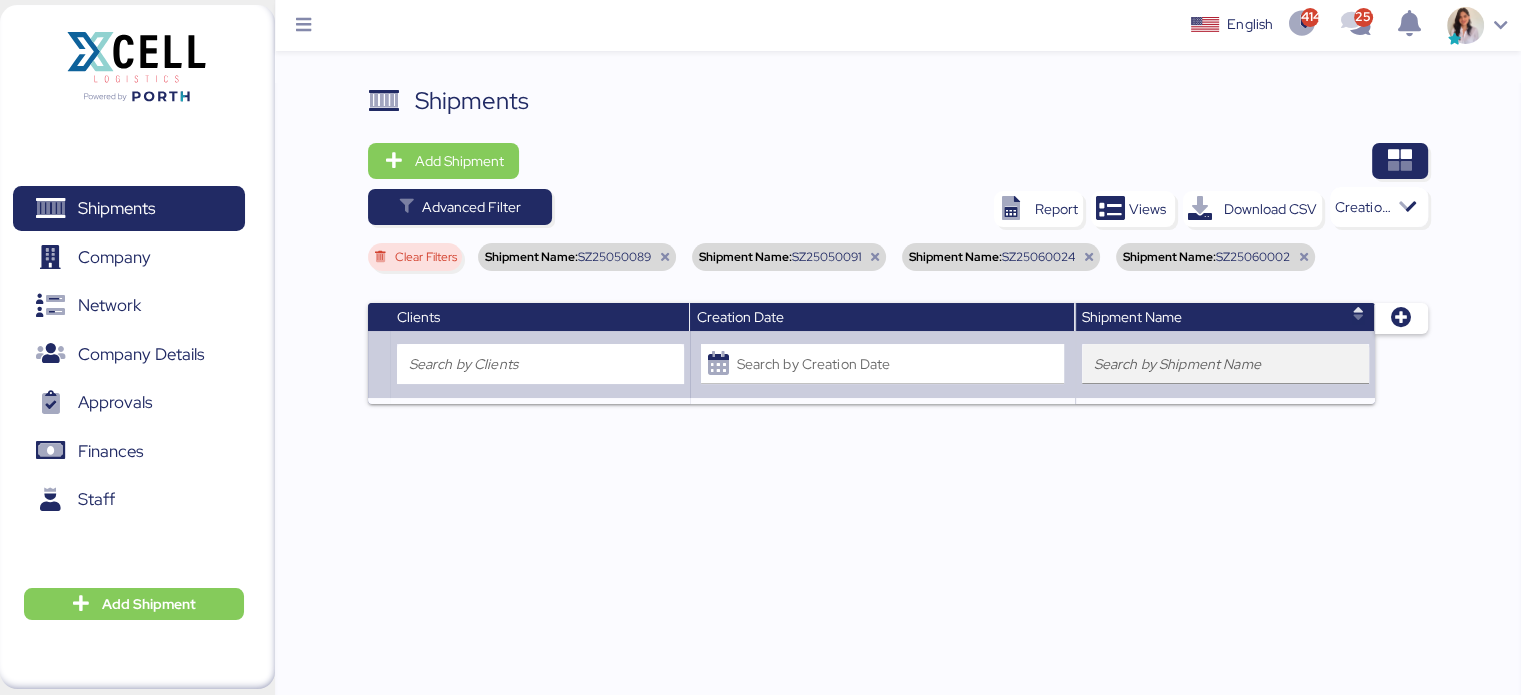 click at bounding box center (1225, 364) 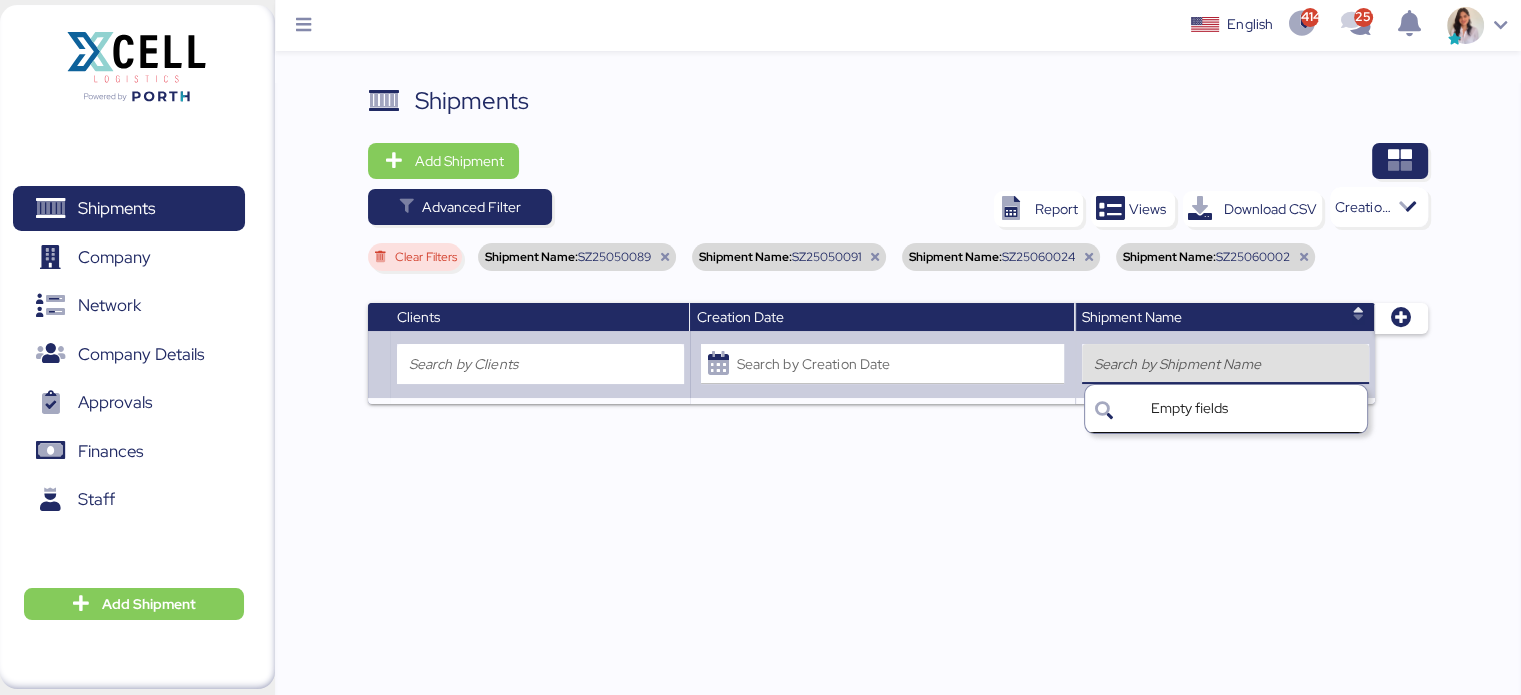 paste on "[DOCUMENT_ID]" 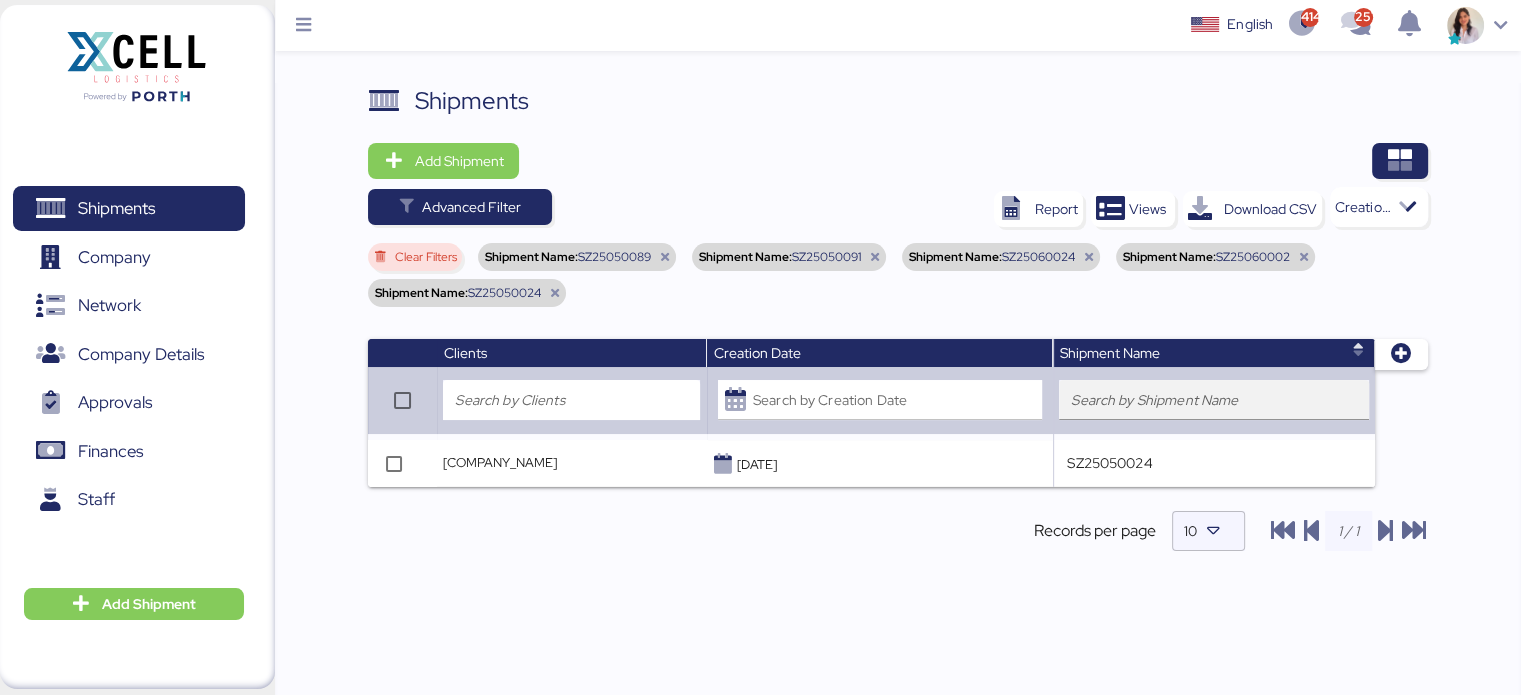 click at bounding box center [1213, 400] 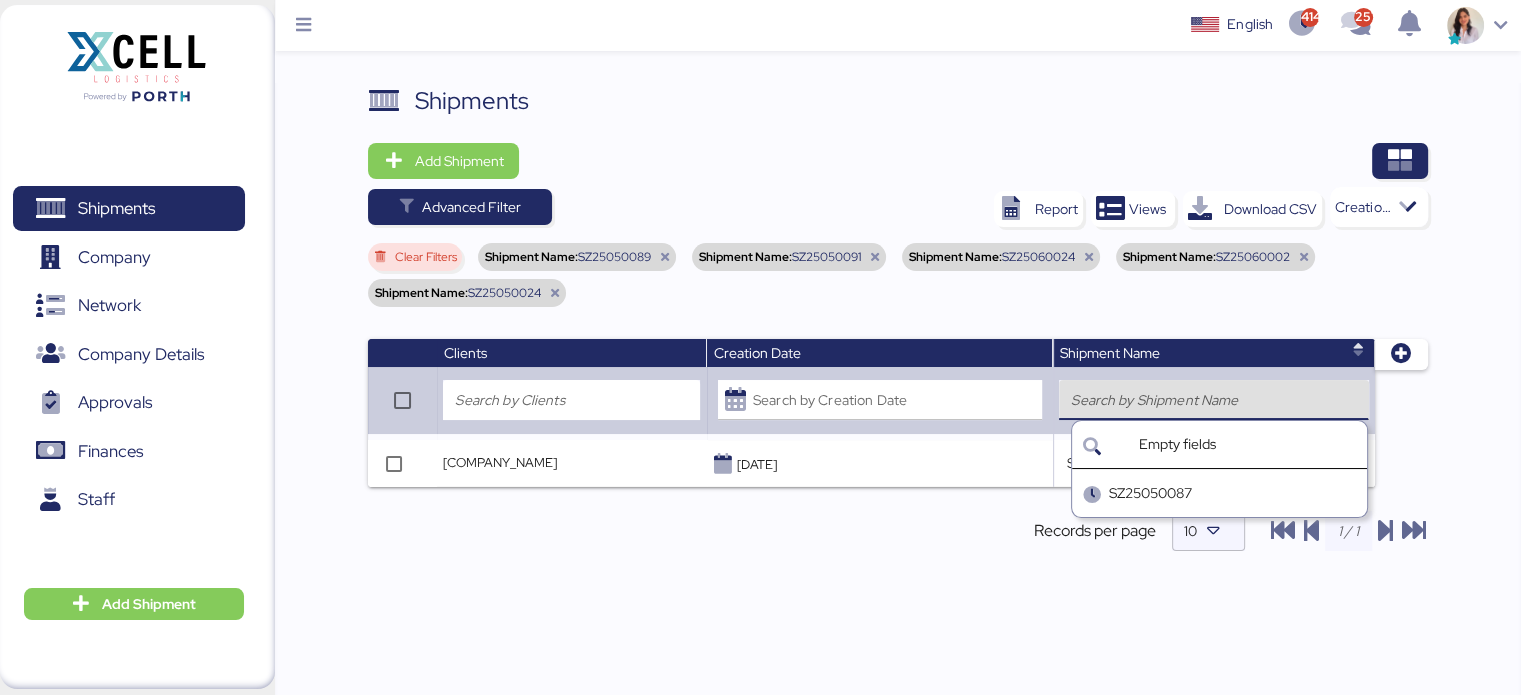 paste on "[DOCUMENT_ID]" 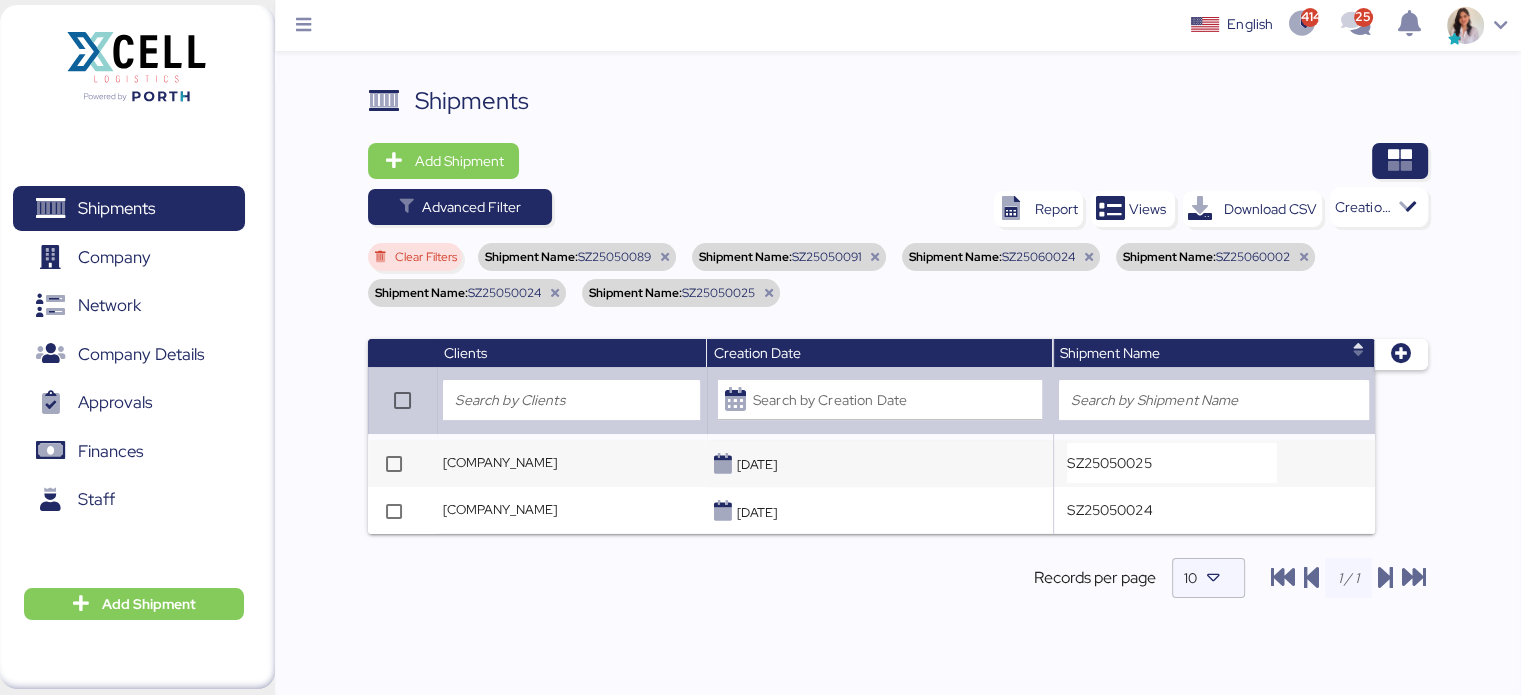 click on "[COMPANY_NAME]" at bounding box center (500, 462) 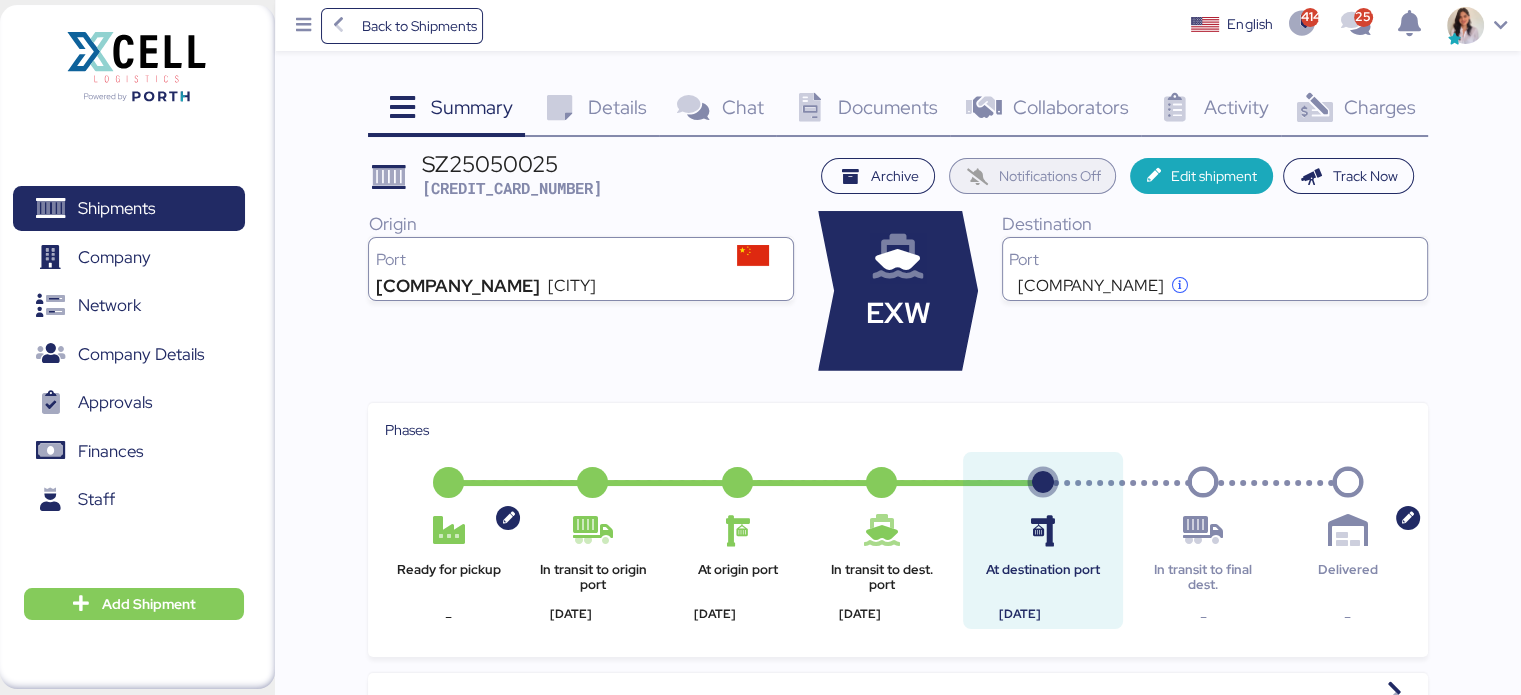 click on "Notifications Off" at bounding box center [1049, 176] 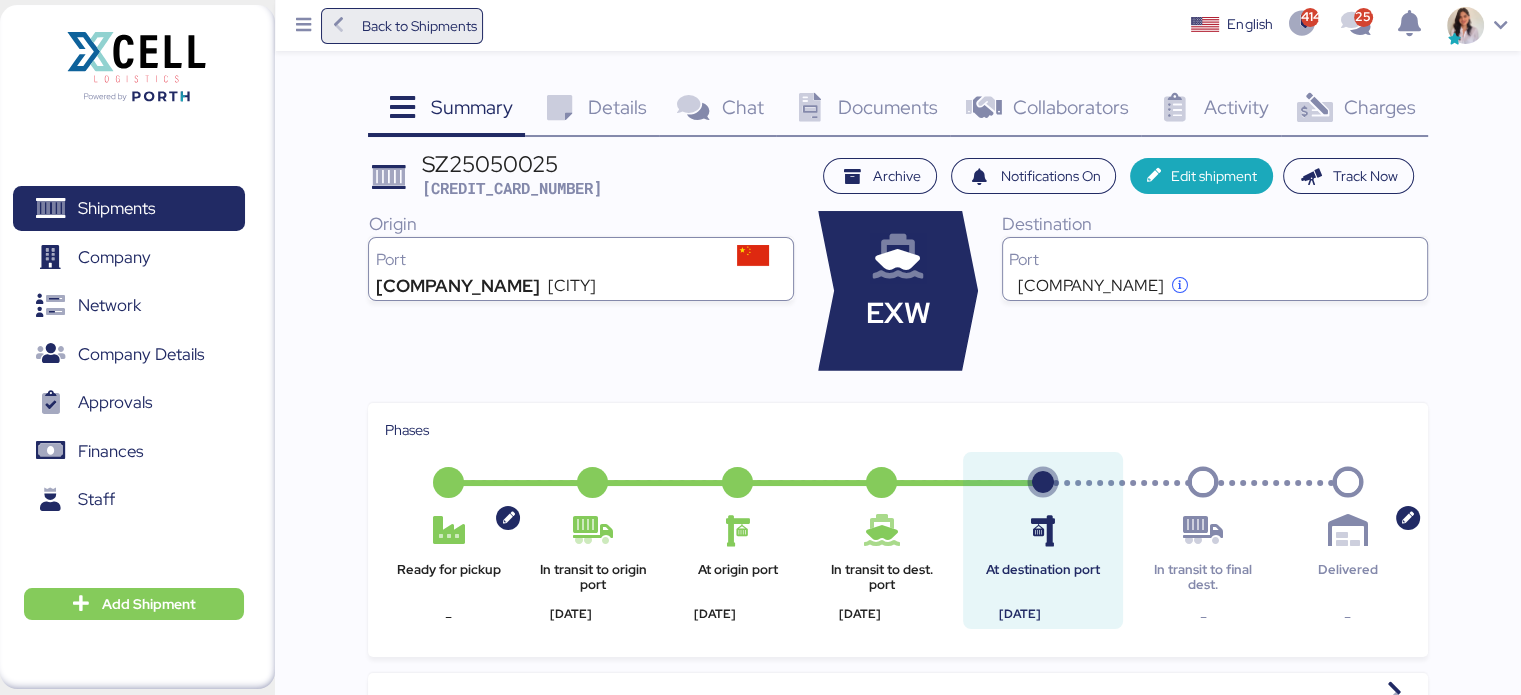 click at bounding box center [339, 26] 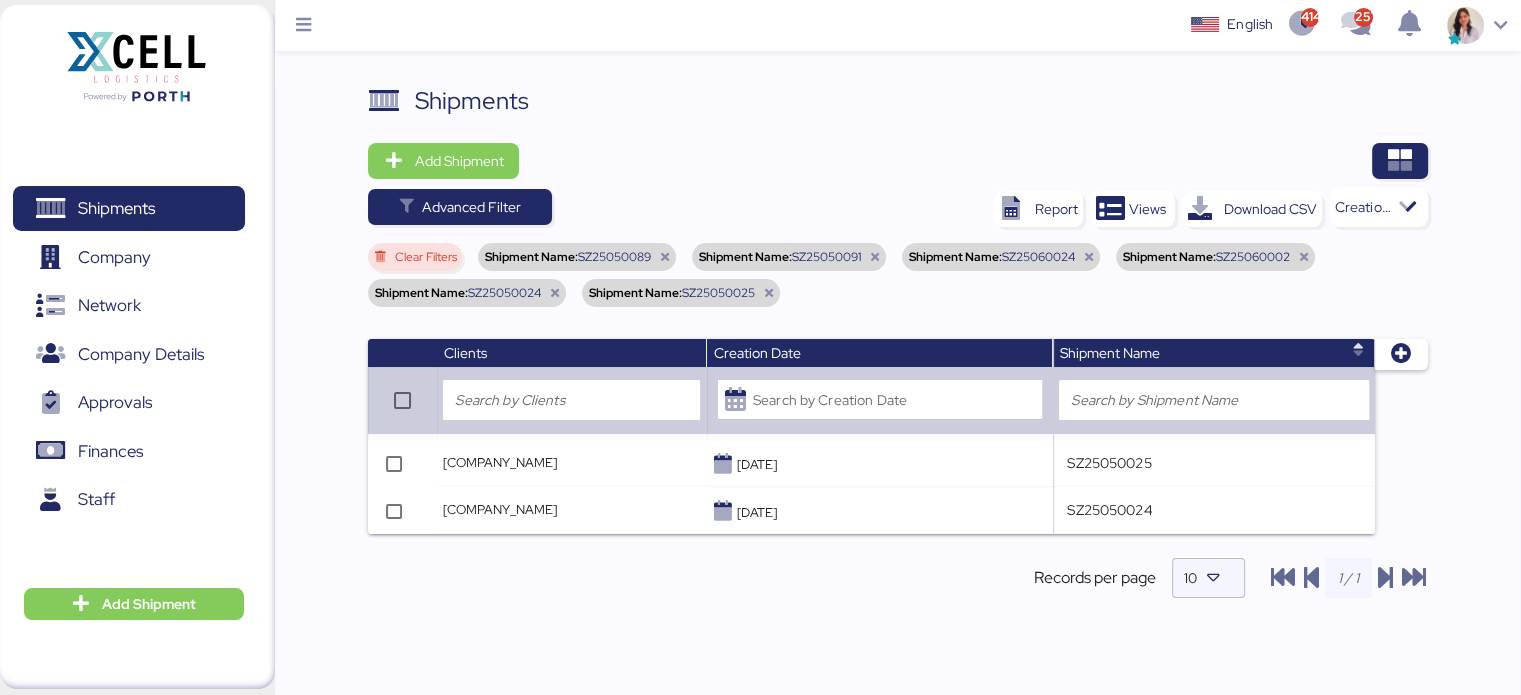 click on "[COMPANY_NAME]" at bounding box center (500, 462) 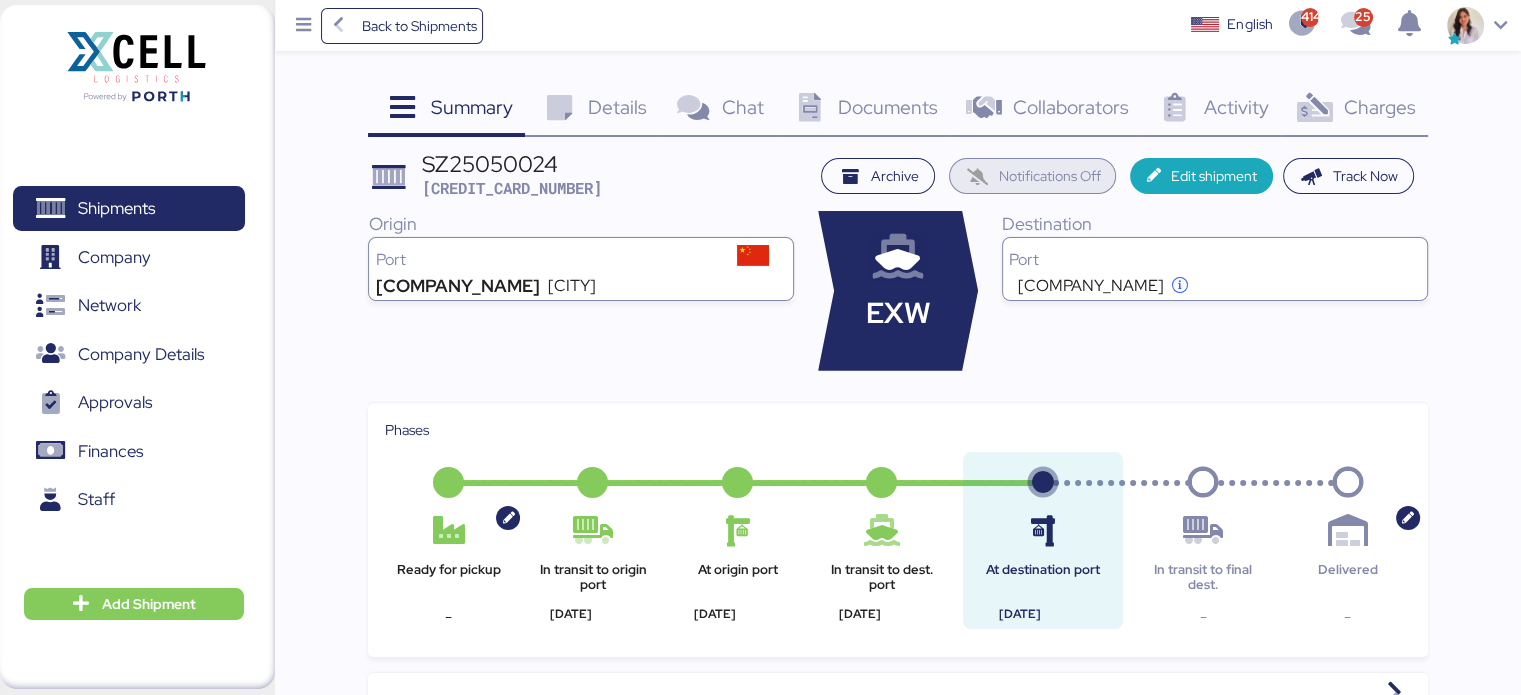 click on "Notifications Off" at bounding box center (1049, 176) 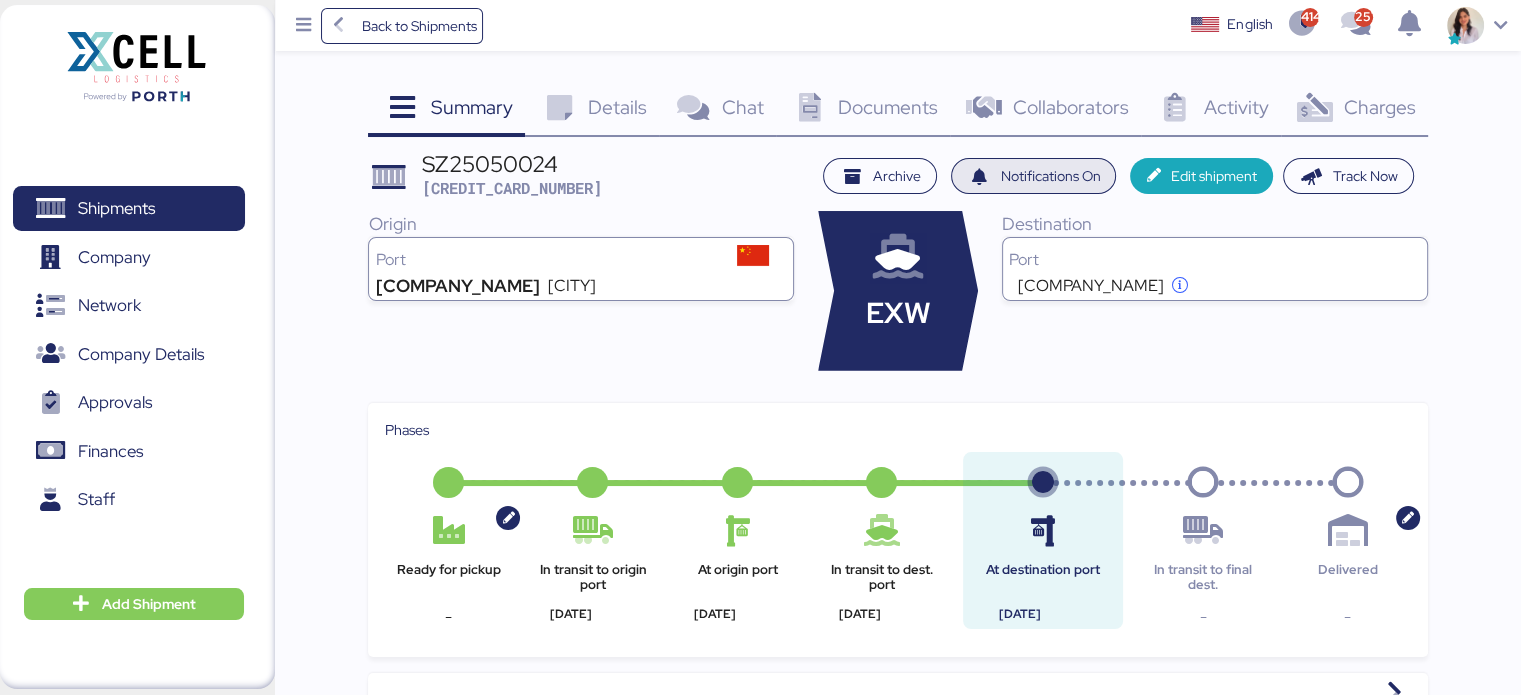 click on "Notifications On" at bounding box center (1050, 176) 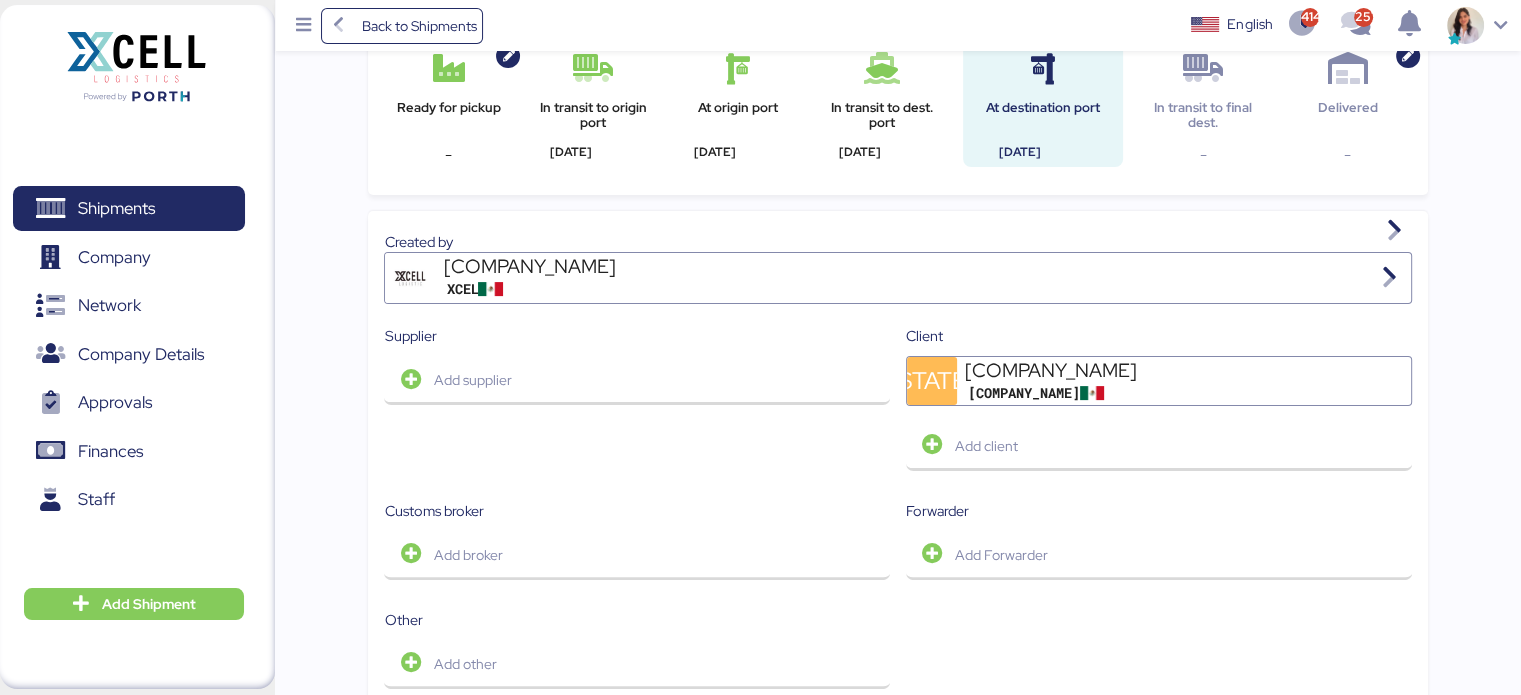 scroll, scrollTop: 0, scrollLeft: 0, axis: both 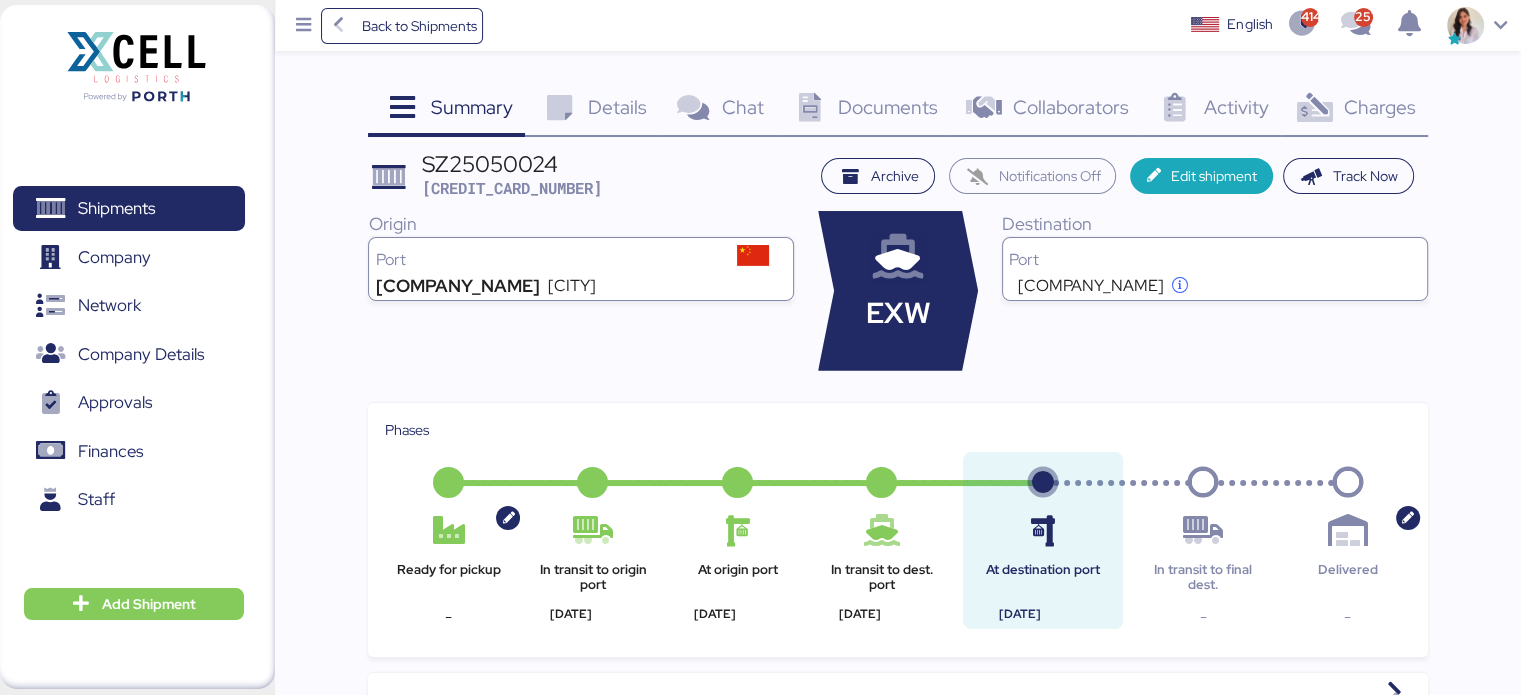 click at bounding box center (1348, 531) 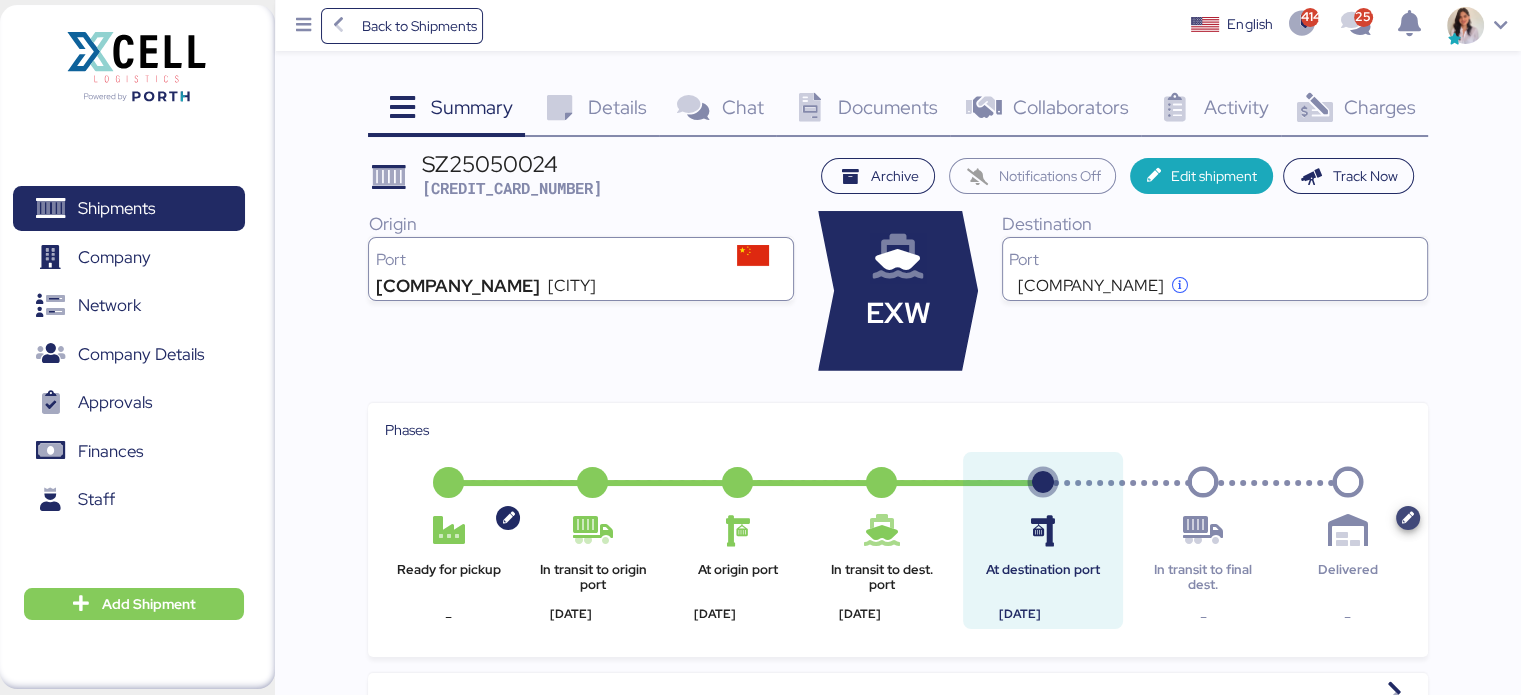 click at bounding box center (1408, 518) 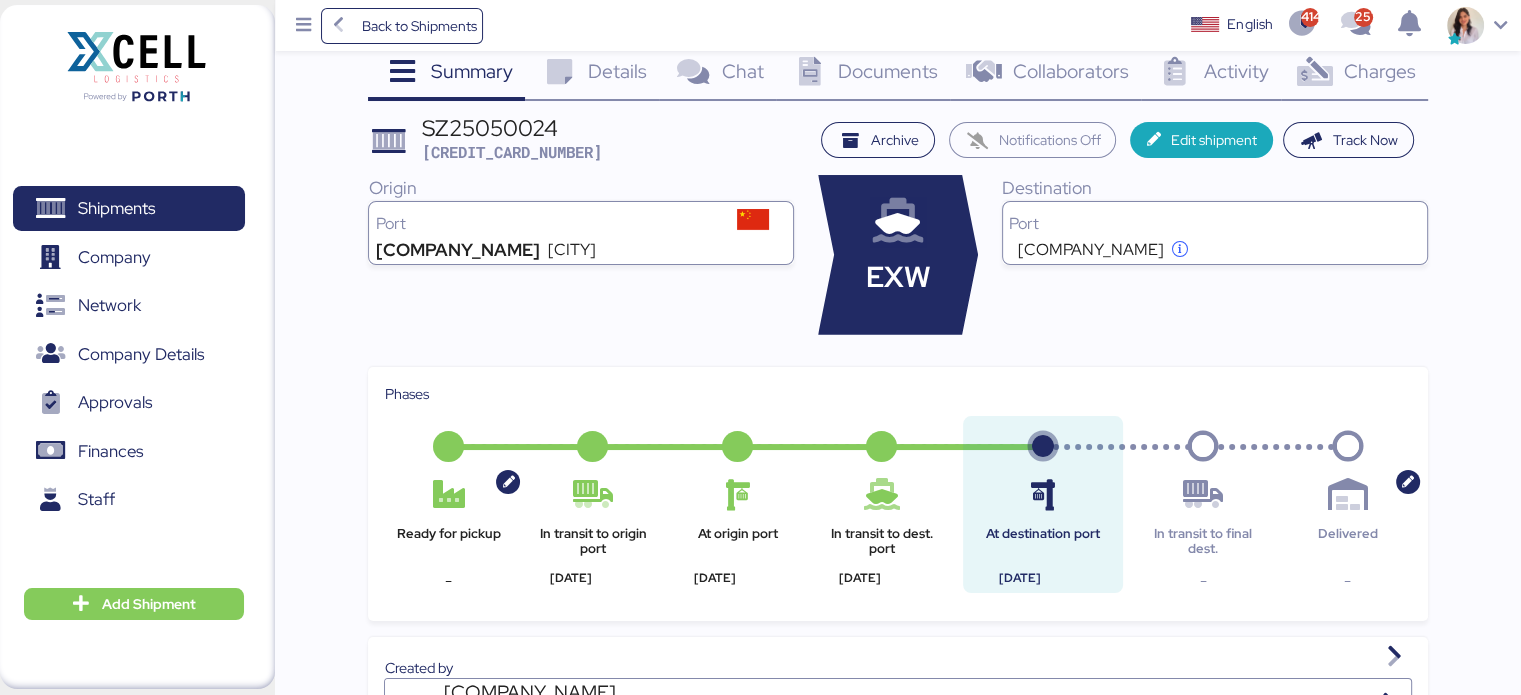 scroll, scrollTop: 0, scrollLeft: 0, axis: both 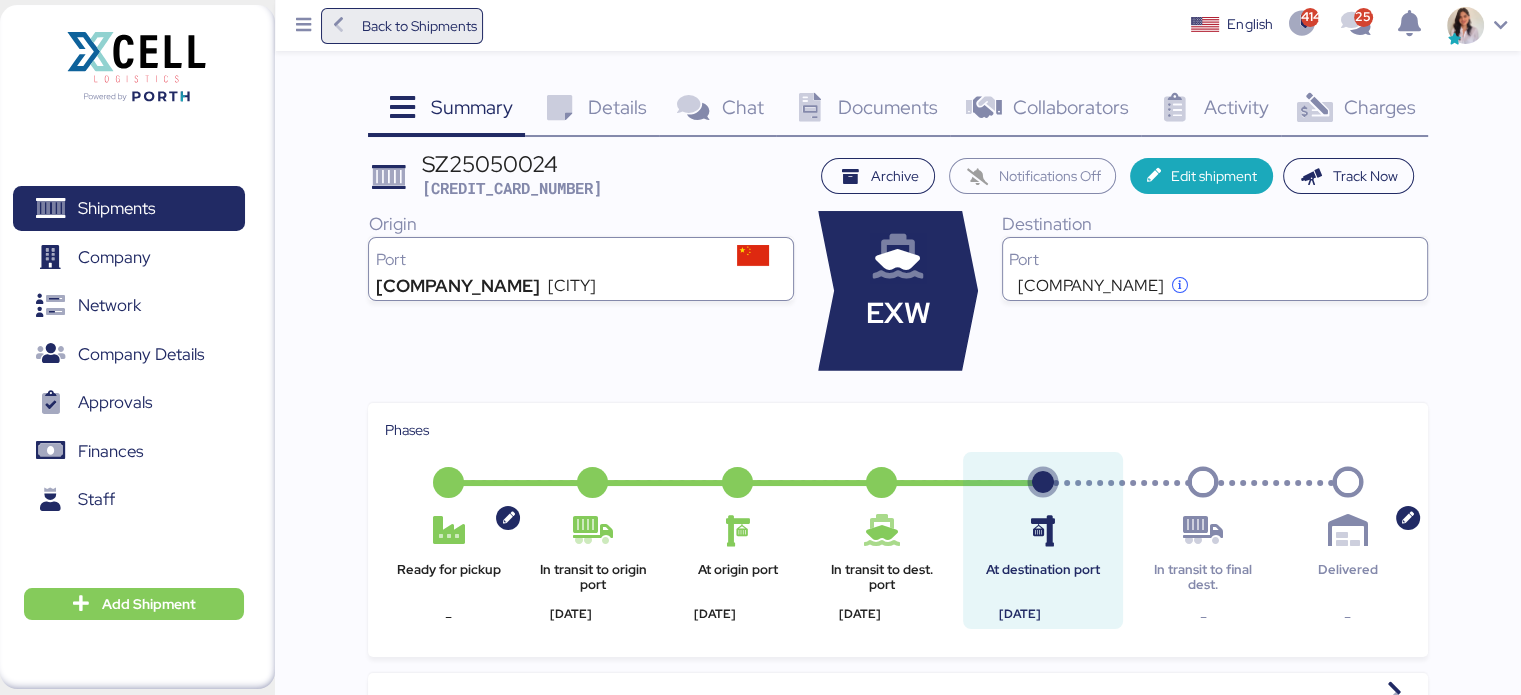 click on "Back to Shipments" at bounding box center [418, 26] 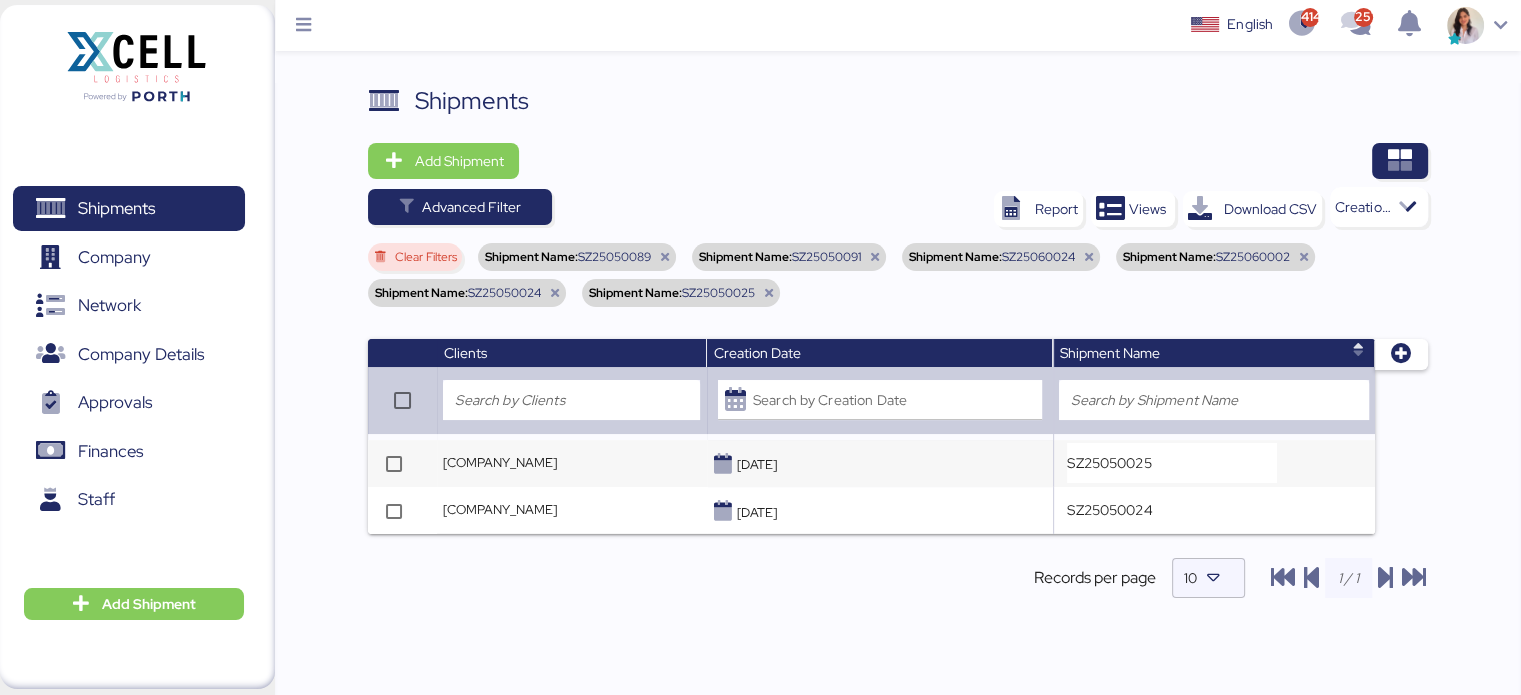 click on "[COMPANY_NAME]" at bounding box center (500, 462) 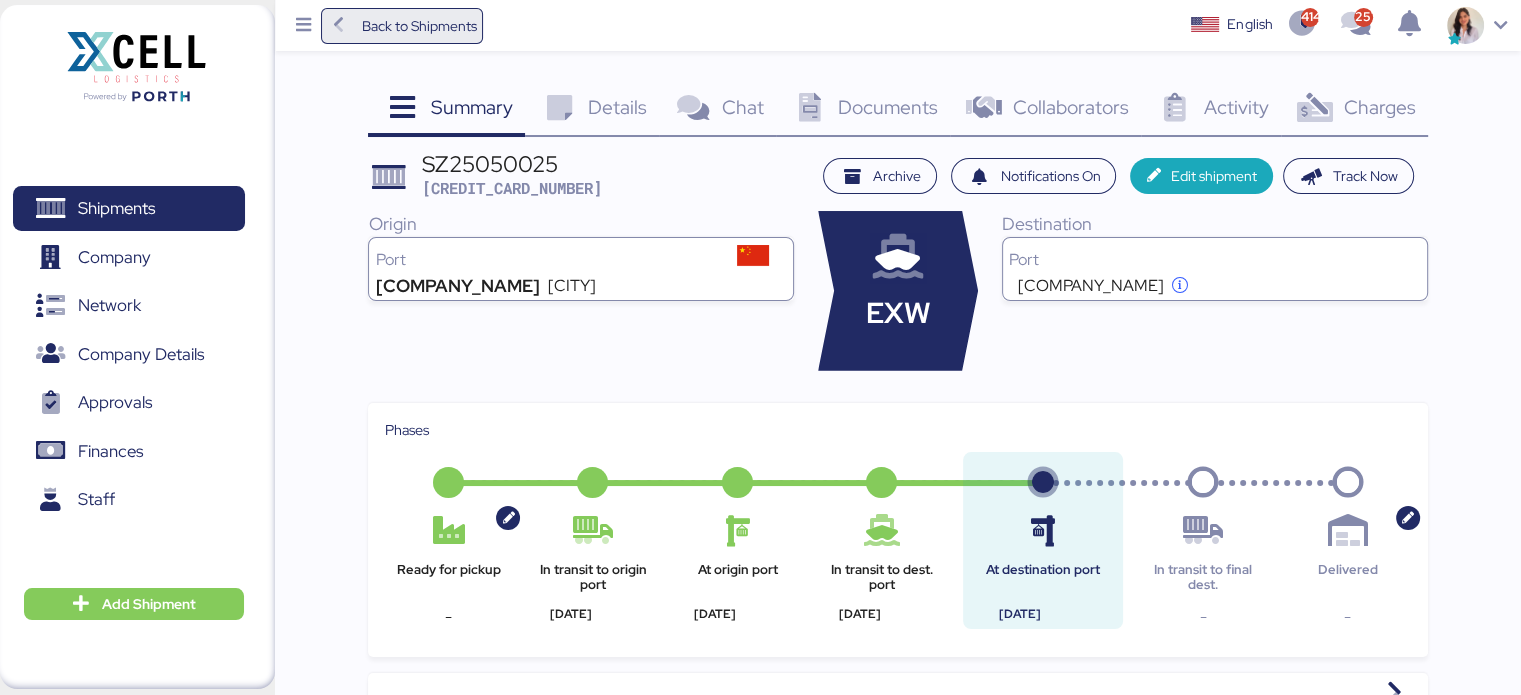 click on "Back to Shipments" at bounding box center [402, 26] 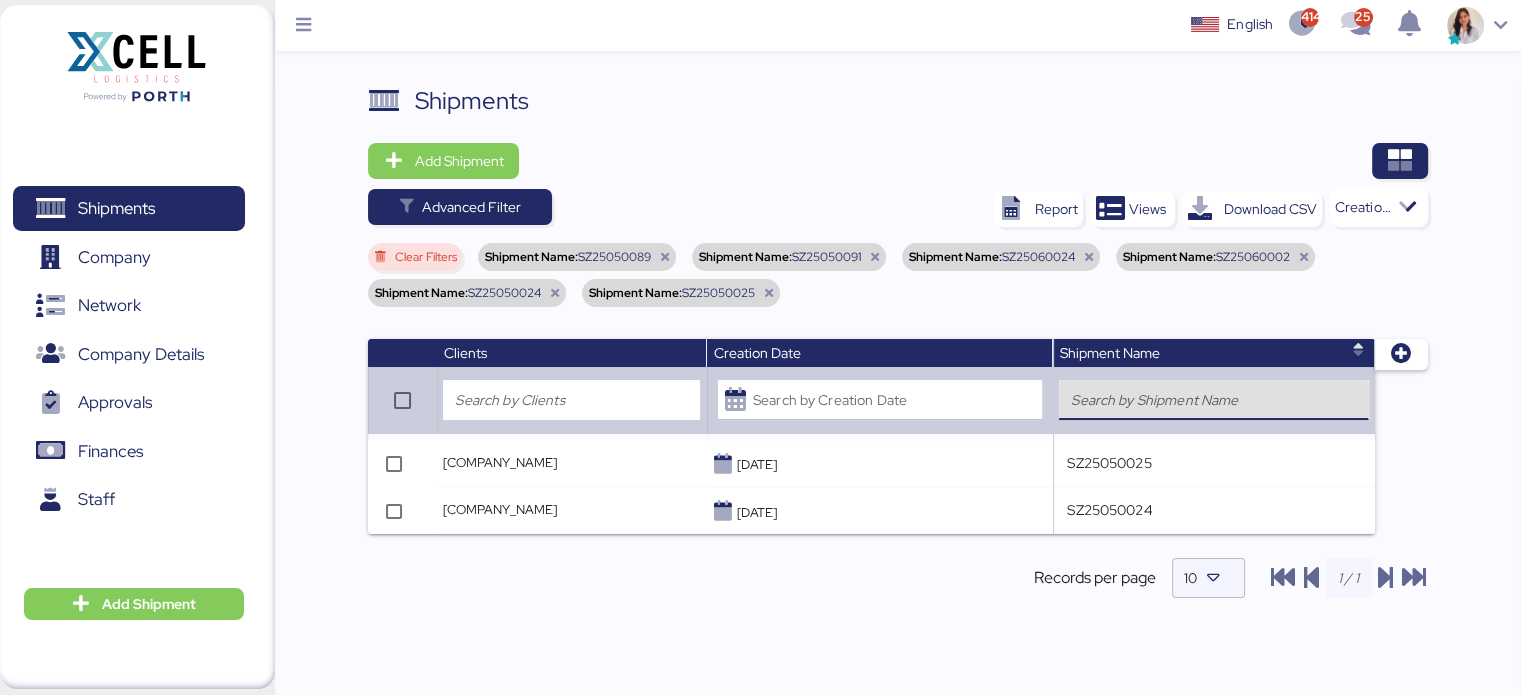 click at bounding box center [1213, 400] 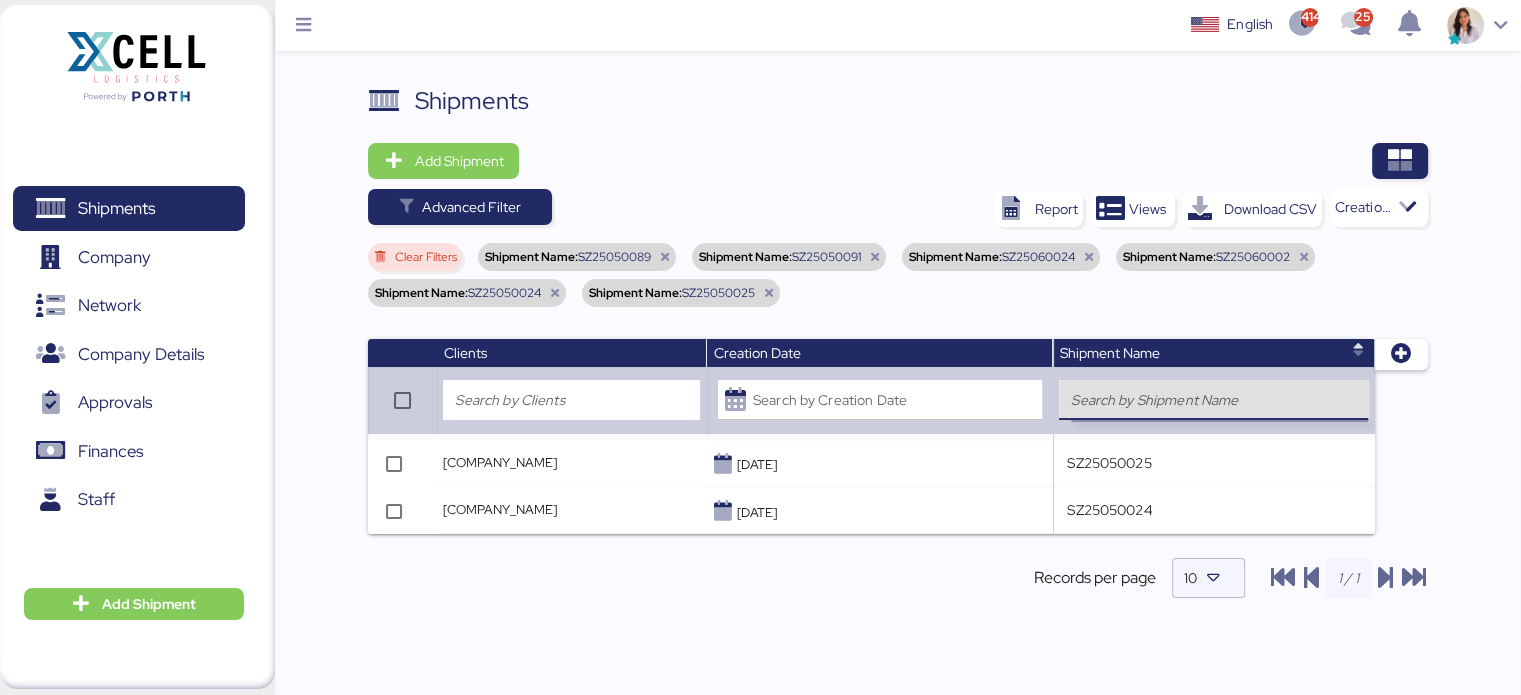 paste on "[DOCUMENT_ID]" 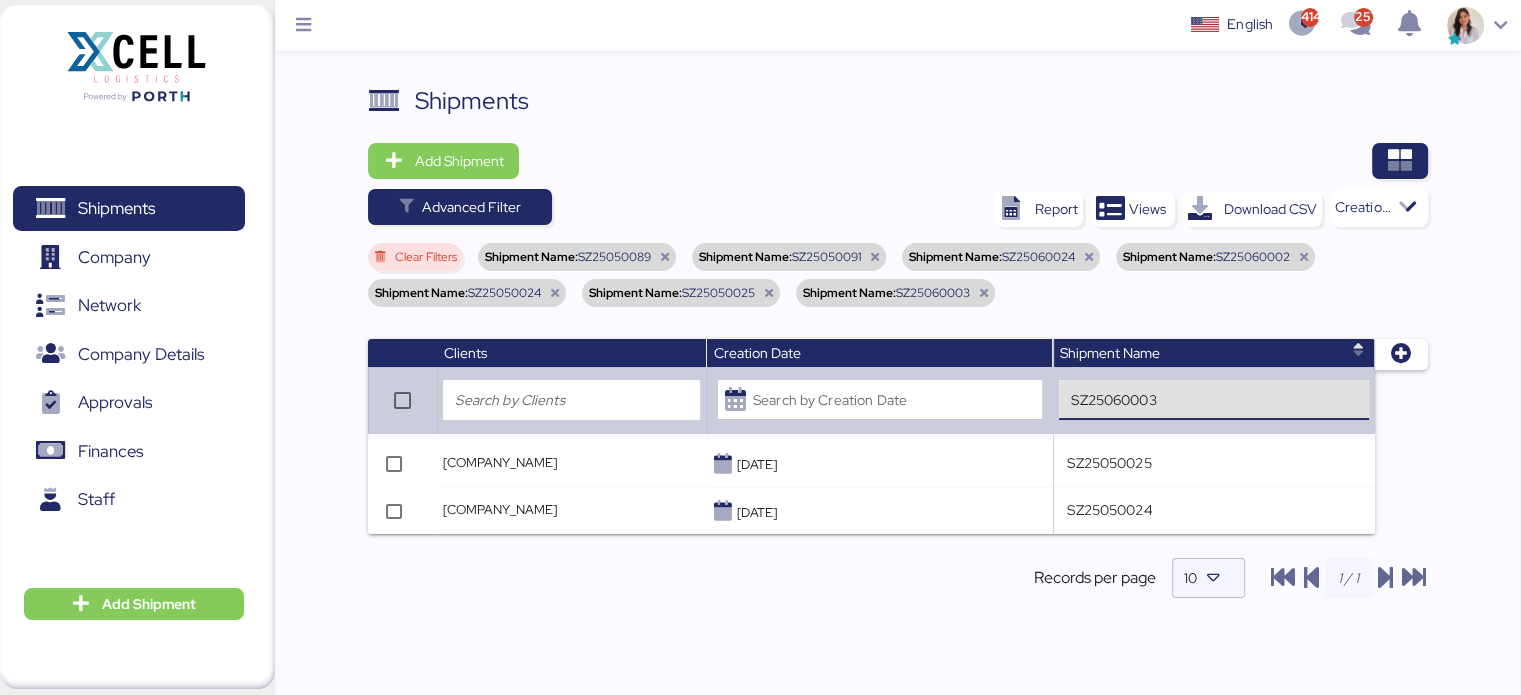 type on "[DOCUMENT_ID]" 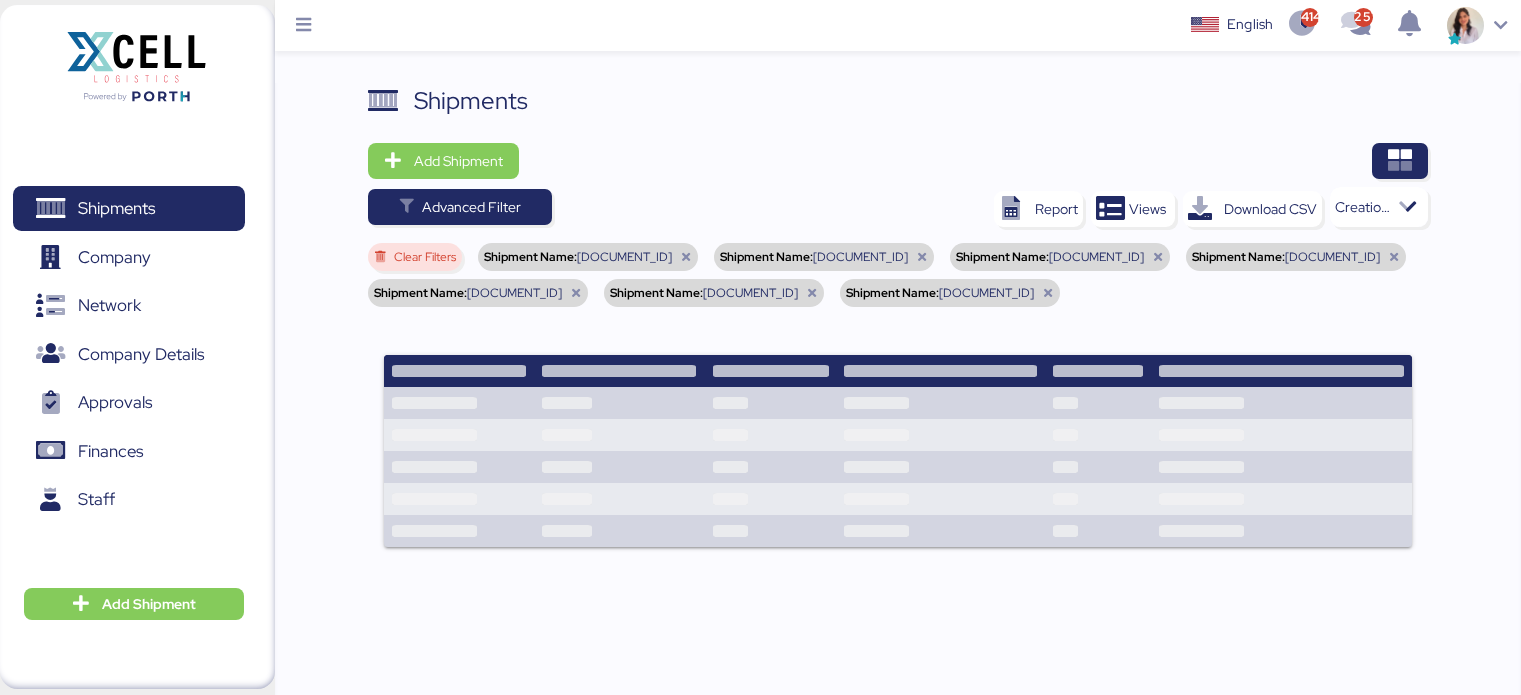 scroll, scrollTop: 0, scrollLeft: 0, axis: both 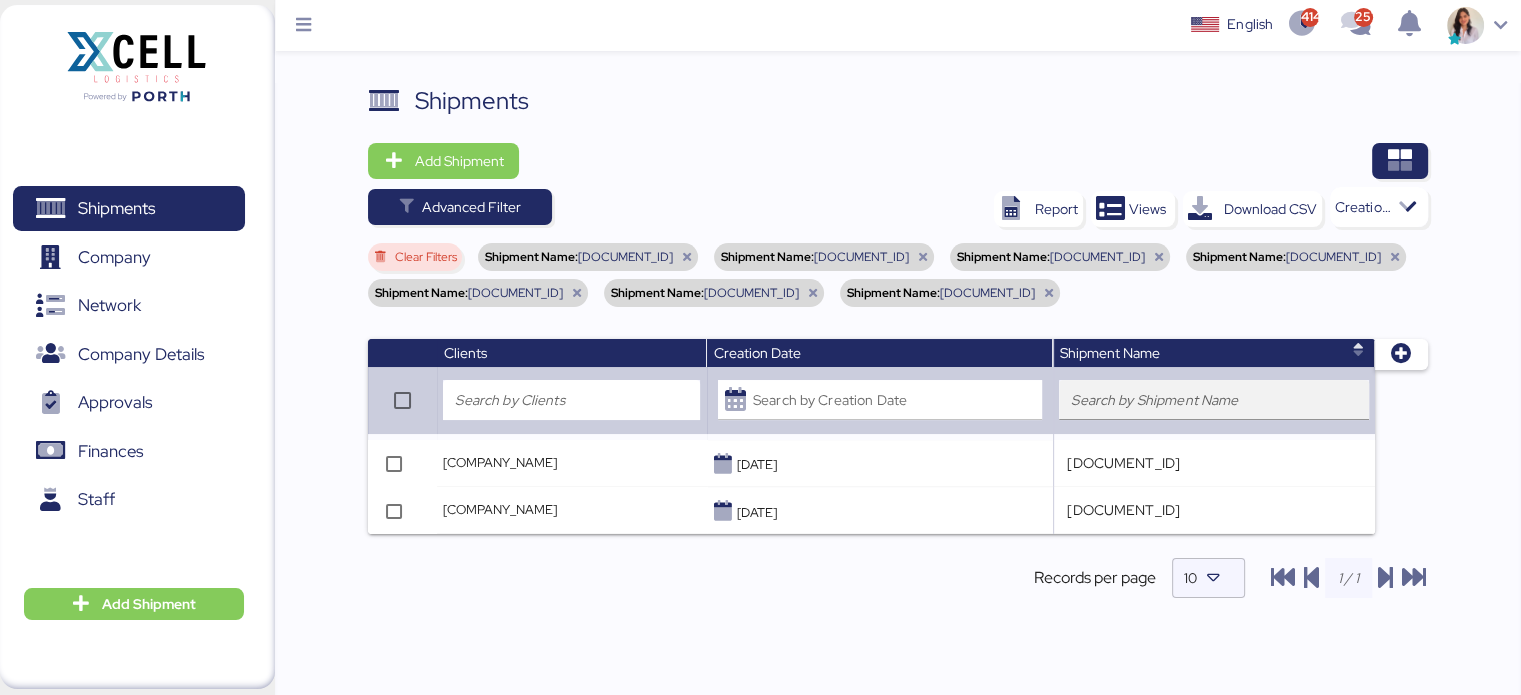 click at bounding box center (1213, 400) 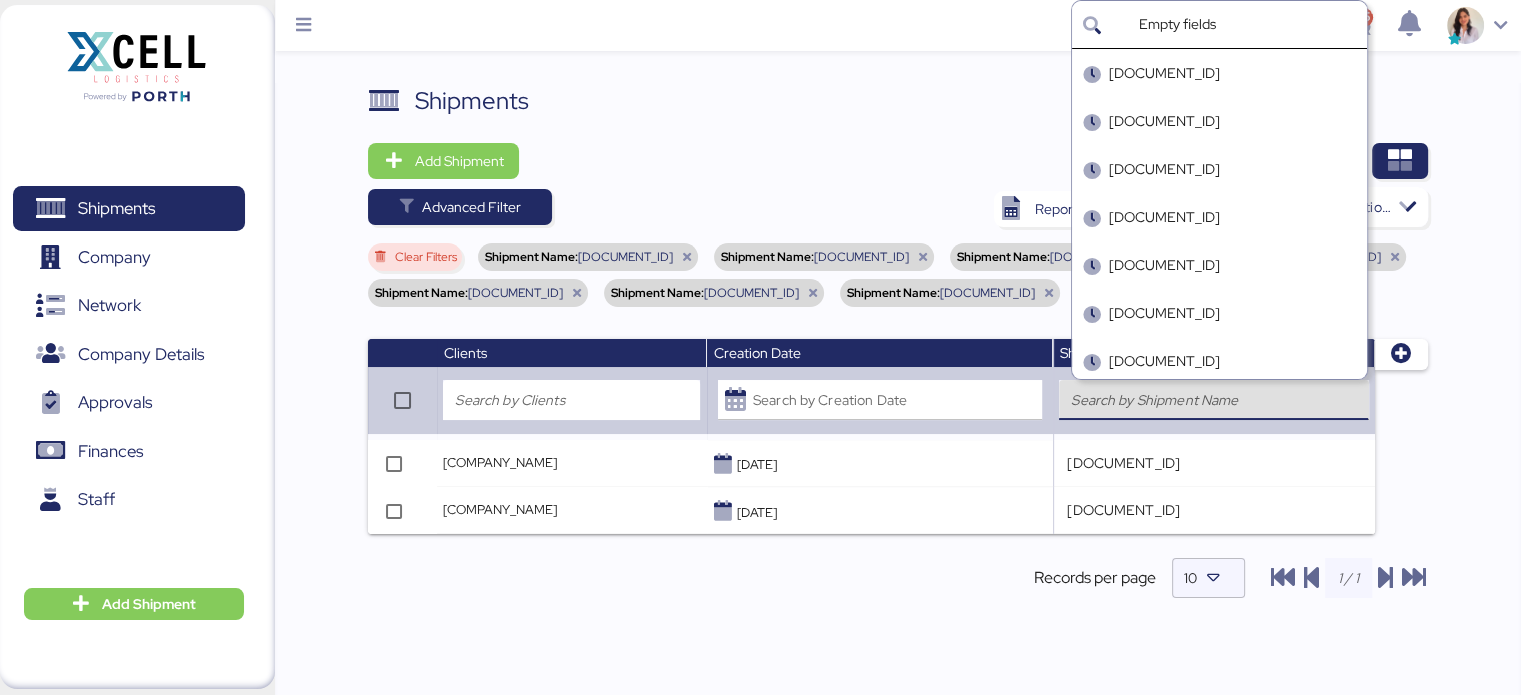 paste on "[DOCUMENT_ID]" 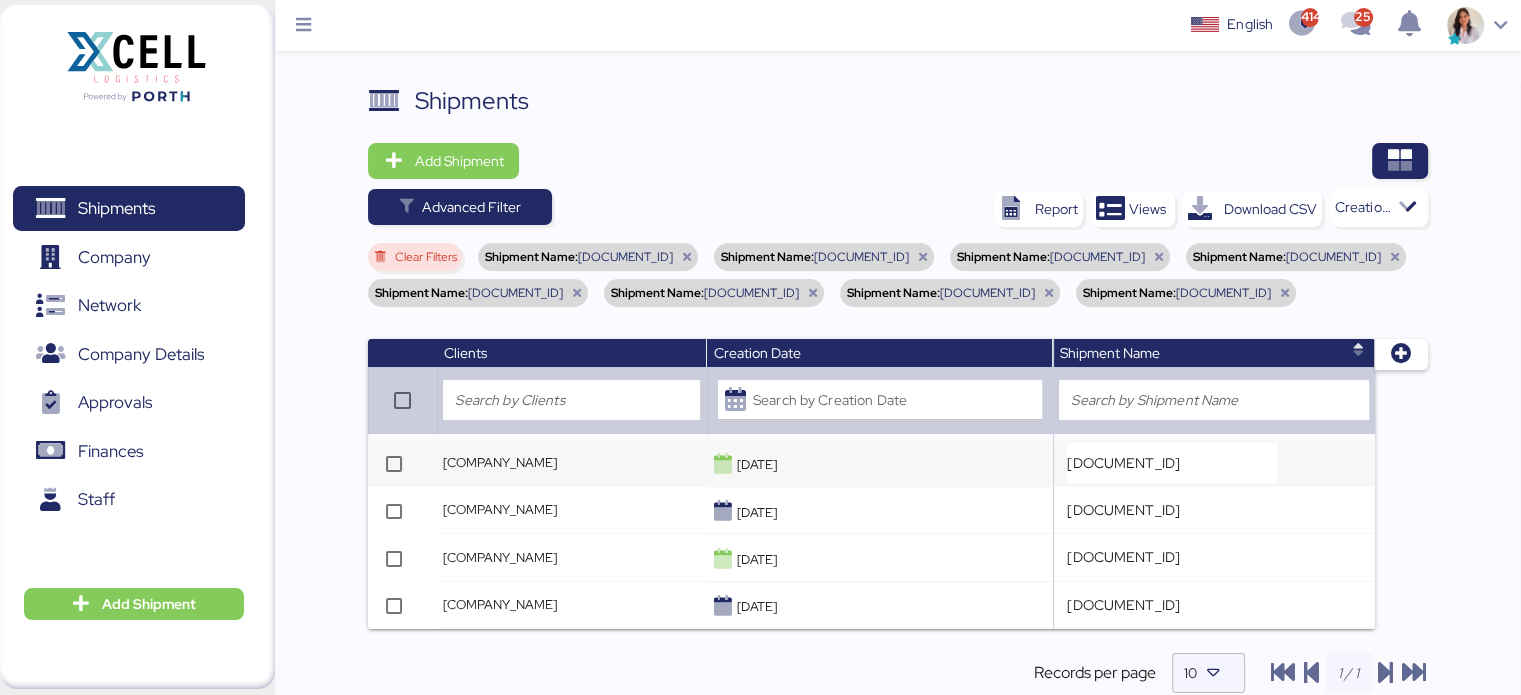 click on "[COMPANY_NAME]" at bounding box center (500, 462) 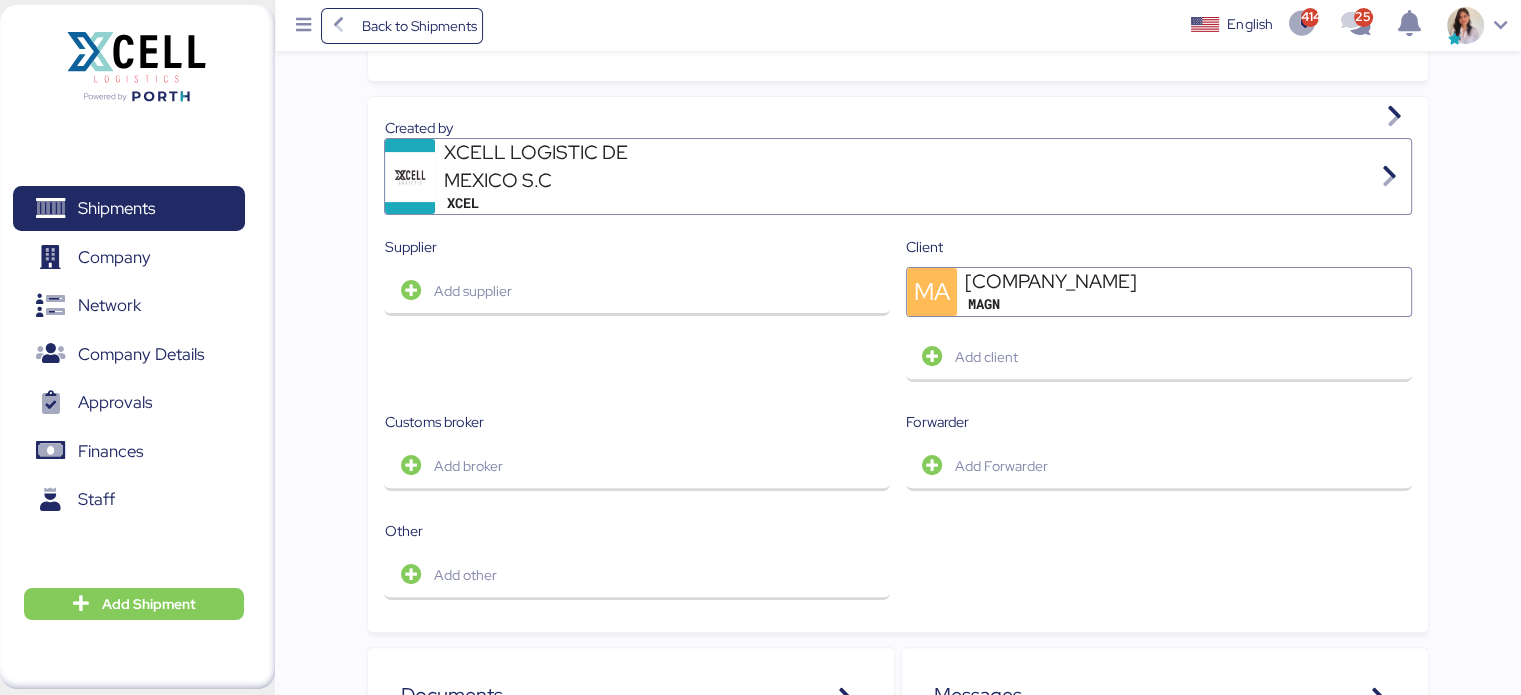 scroll, scrollTop: 0, scrollLeft: 0, axis: both 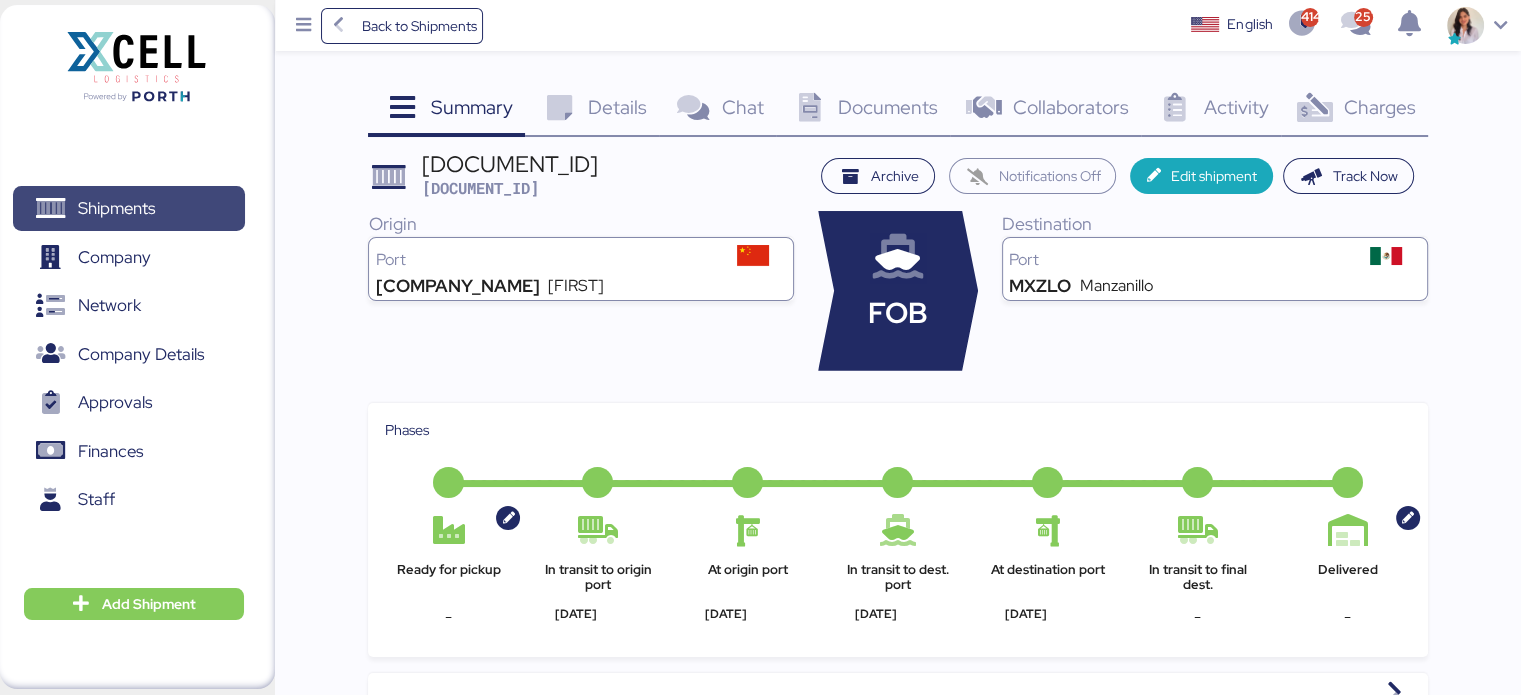 click on "Shipments" at bounding box center (116, 208) 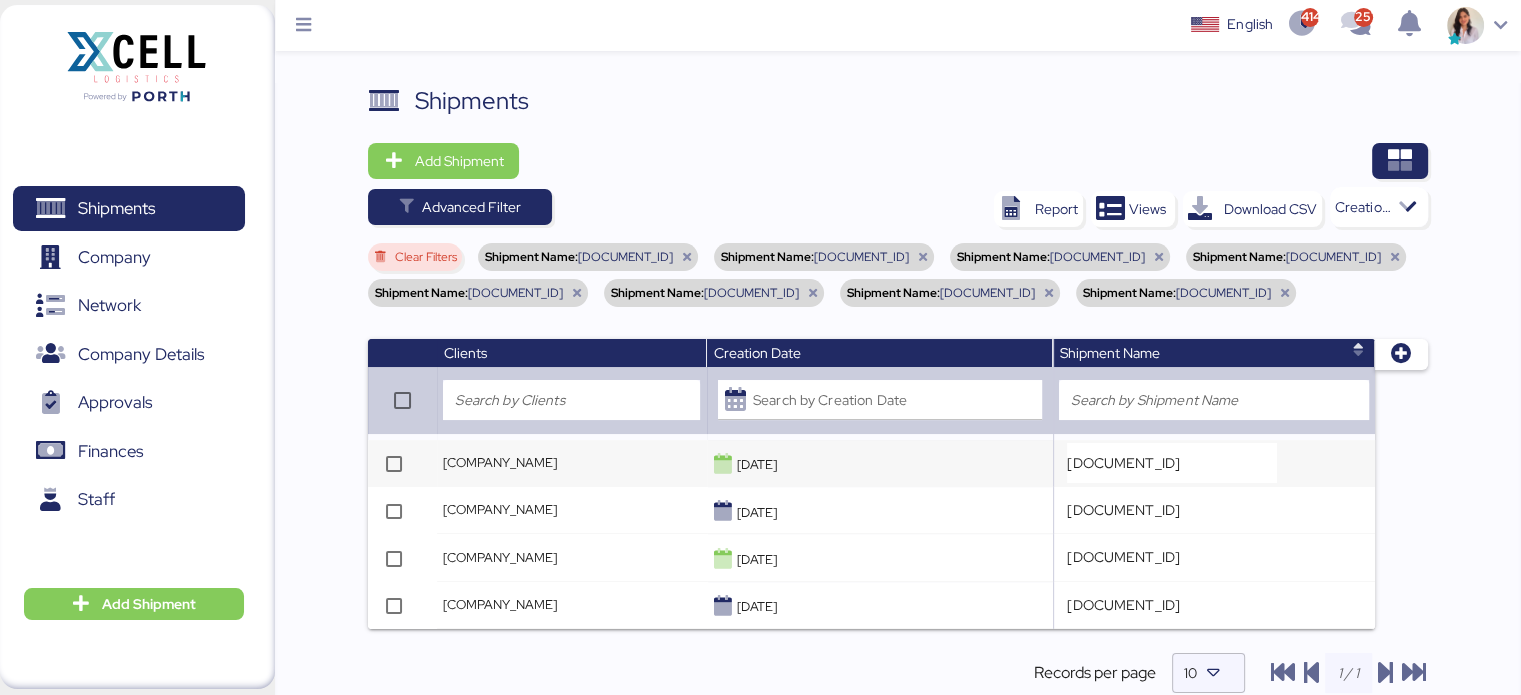 scroll, scrollTop: 58, scrollLeft: 0, axis: vertical 